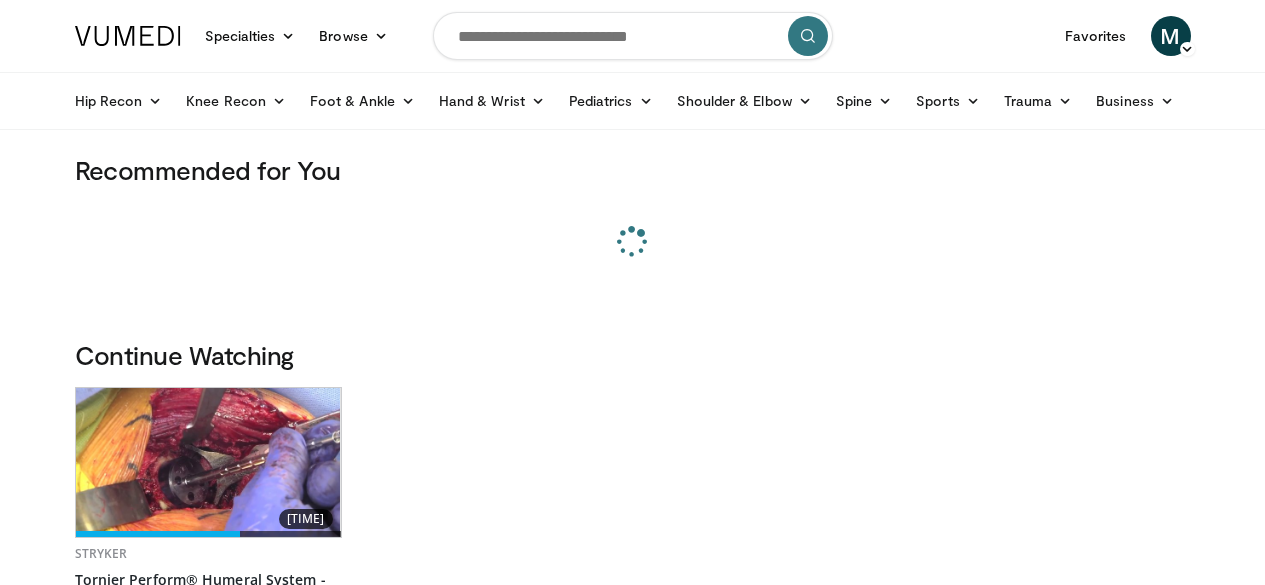 scroll, scrollTop: 0, scrollLeft: 0, axis: both 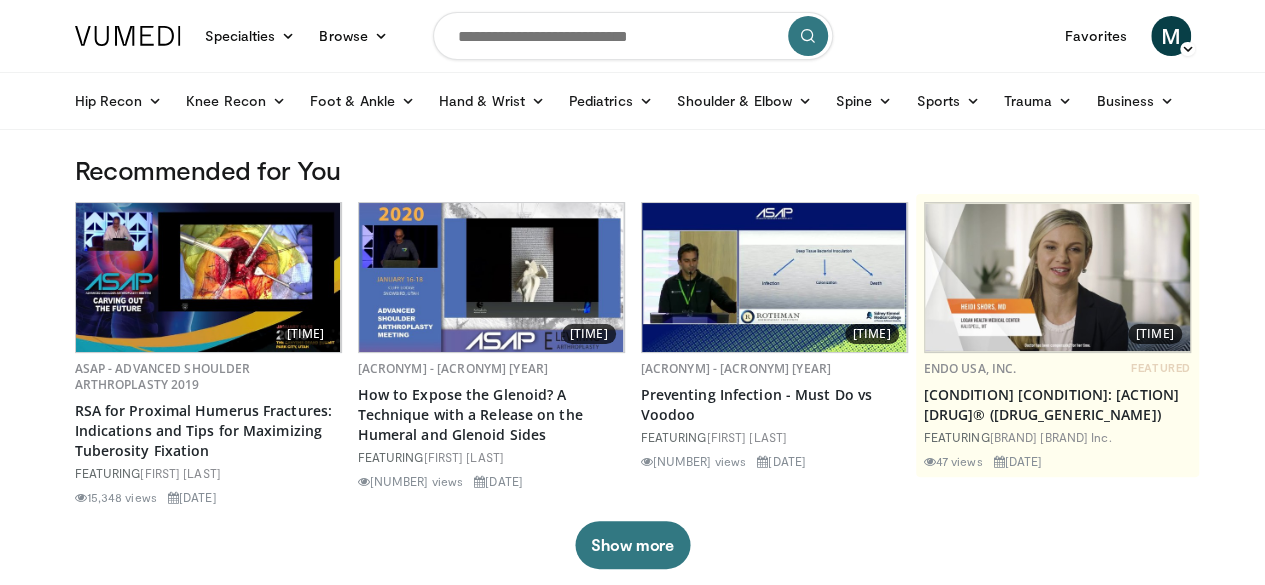 click at bounding box center (633, 36) 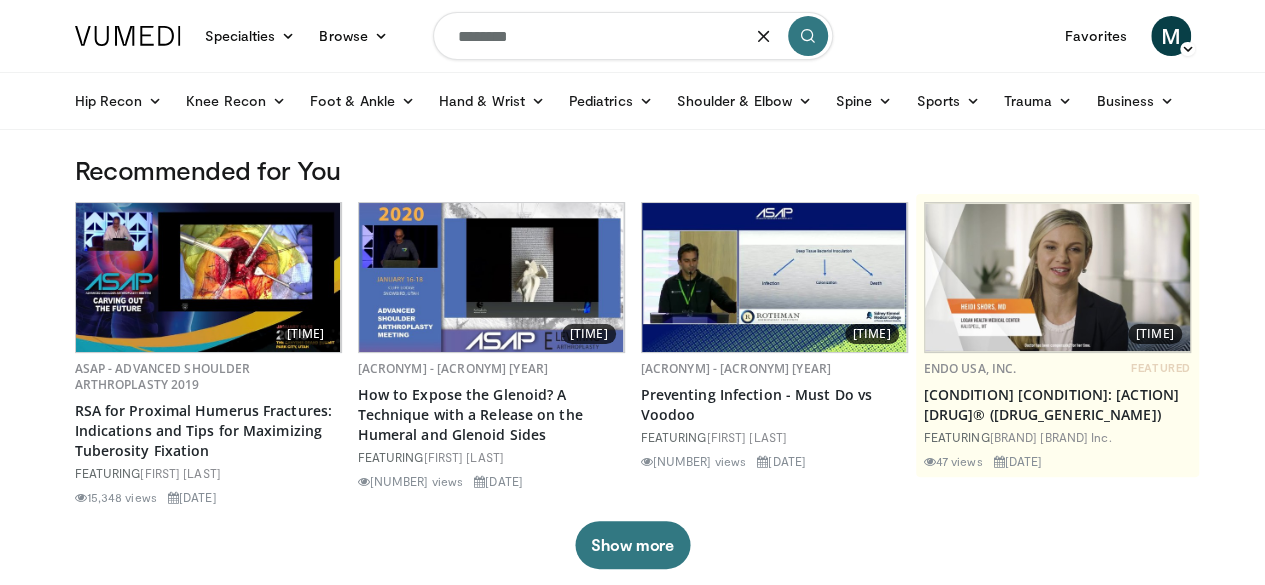 type on "*********" 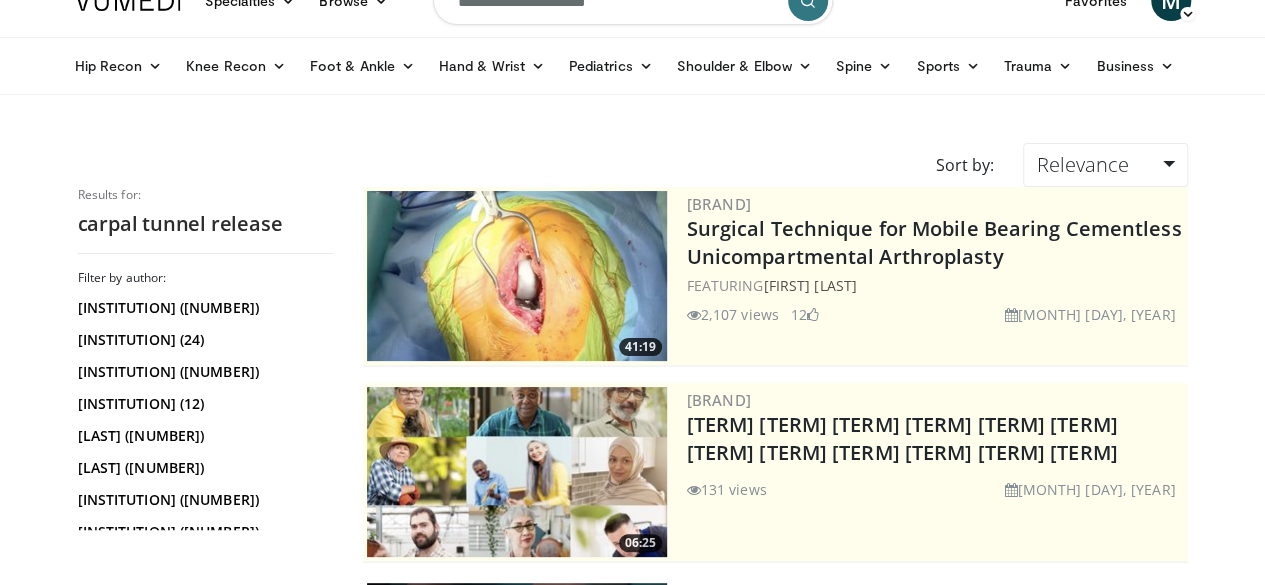 scroll, scrollTop: 0, scrollLeft: 0, axis: both 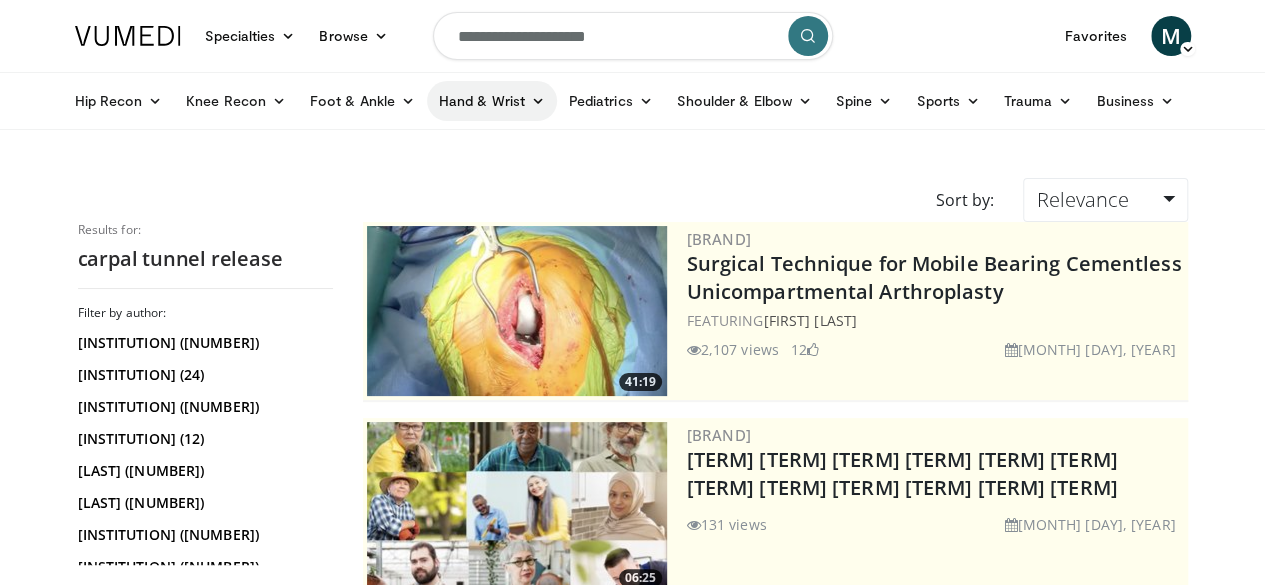 click on "Hand & Wrist" at bounding box center (492, 101) 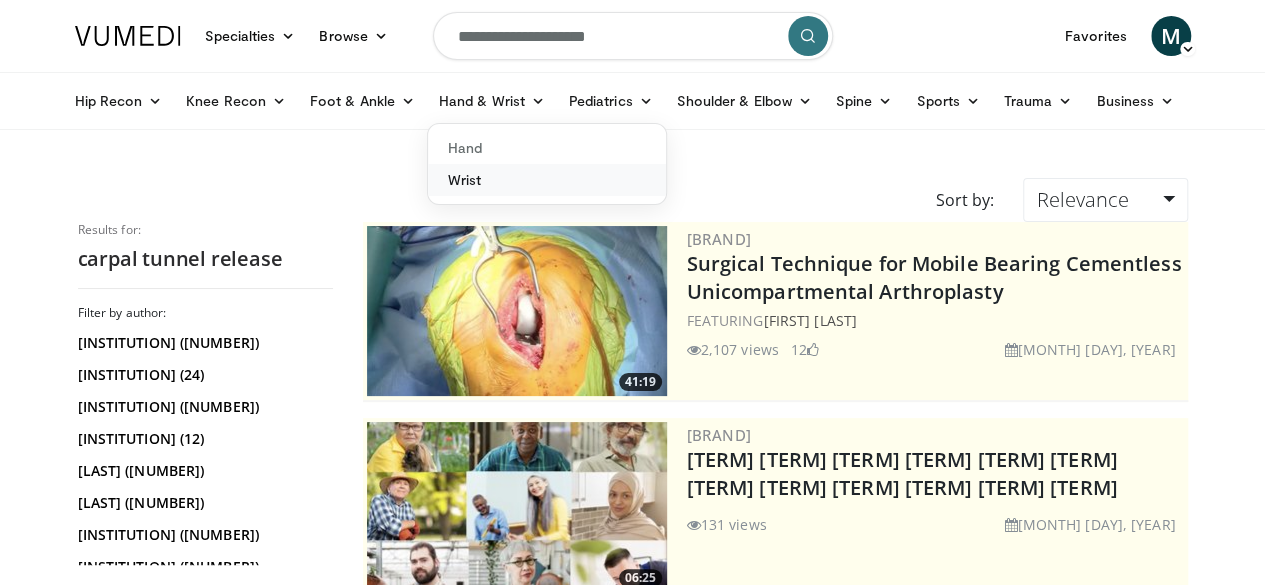 click on "Wrist" at bounding box center [547, 180] 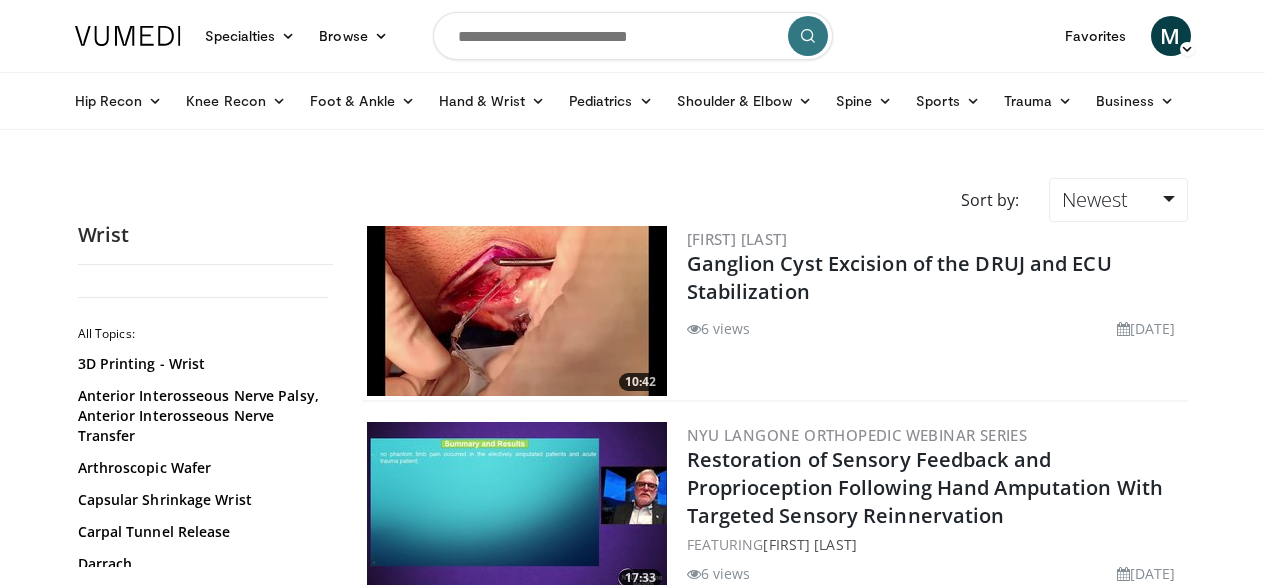 scroll, scrollTop: 0, scrollLeft: 0, axis: both 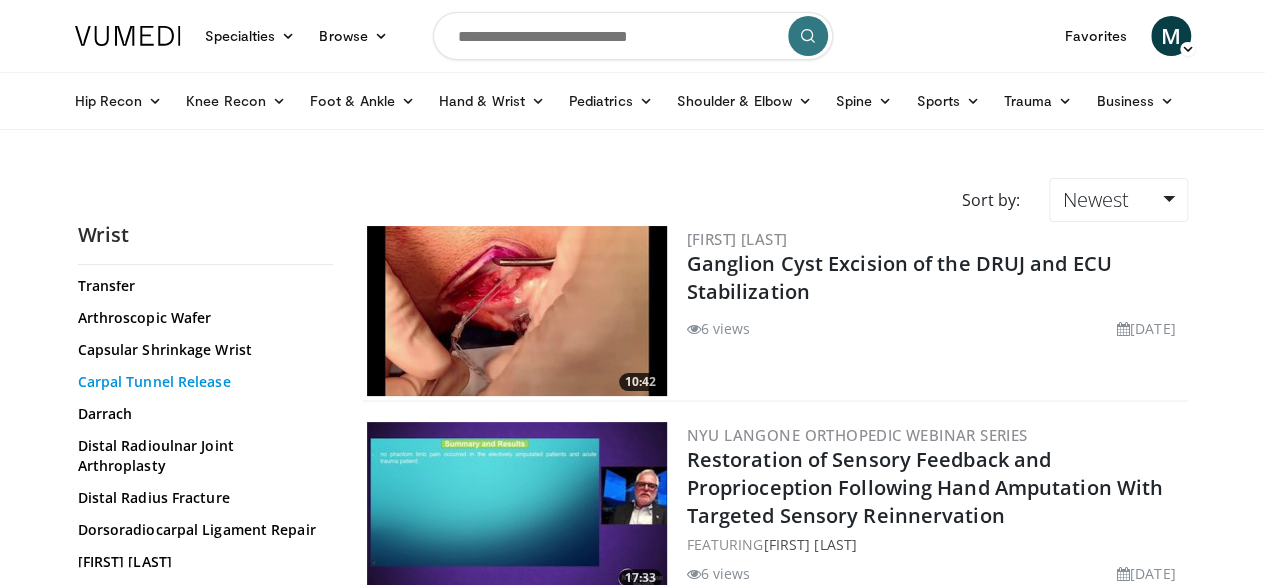 click on "Carpal Tunnel Release" at bounding box center [200, 382] 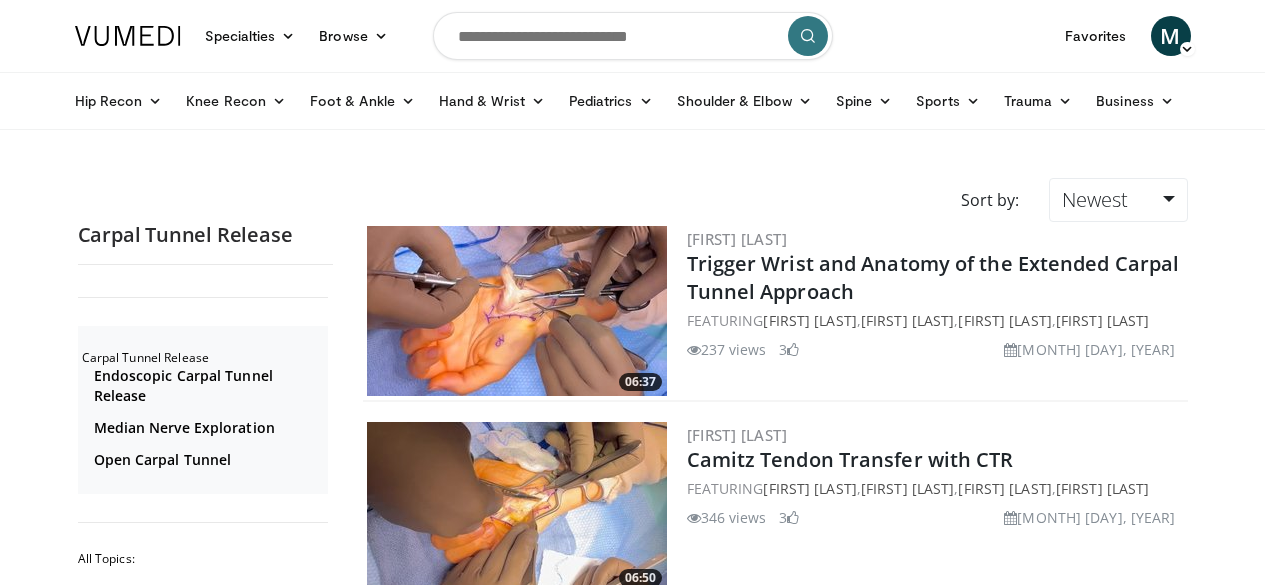 scroll, scrollTop: 0, scrollLeft: 0, axis: both 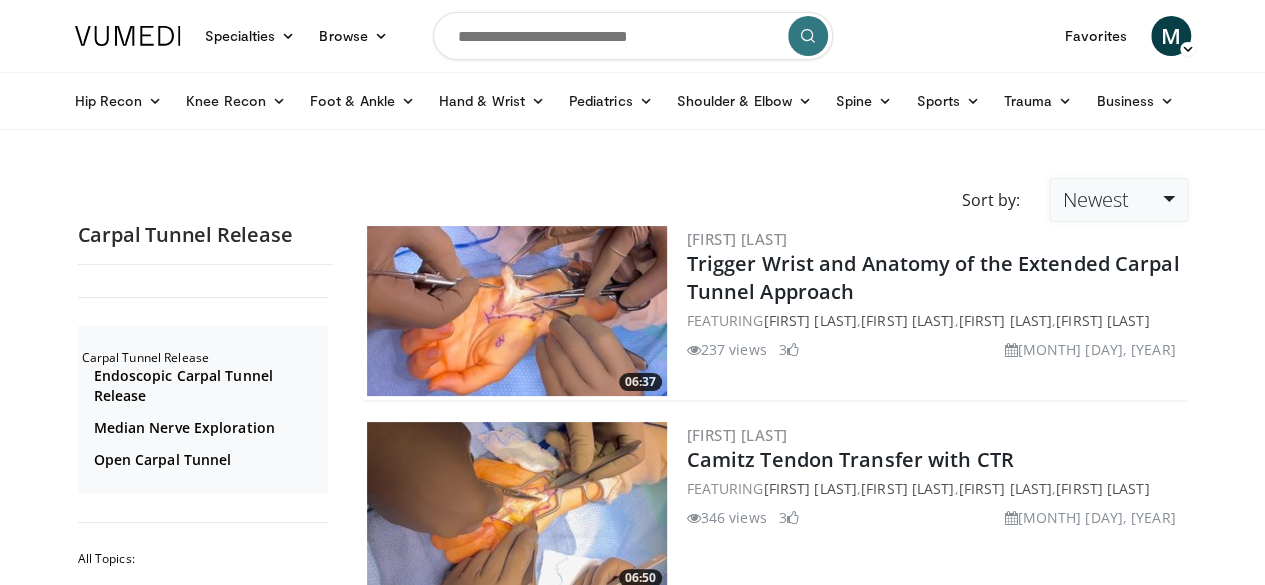 click on "Newest" at bounding box center (1095, 199) 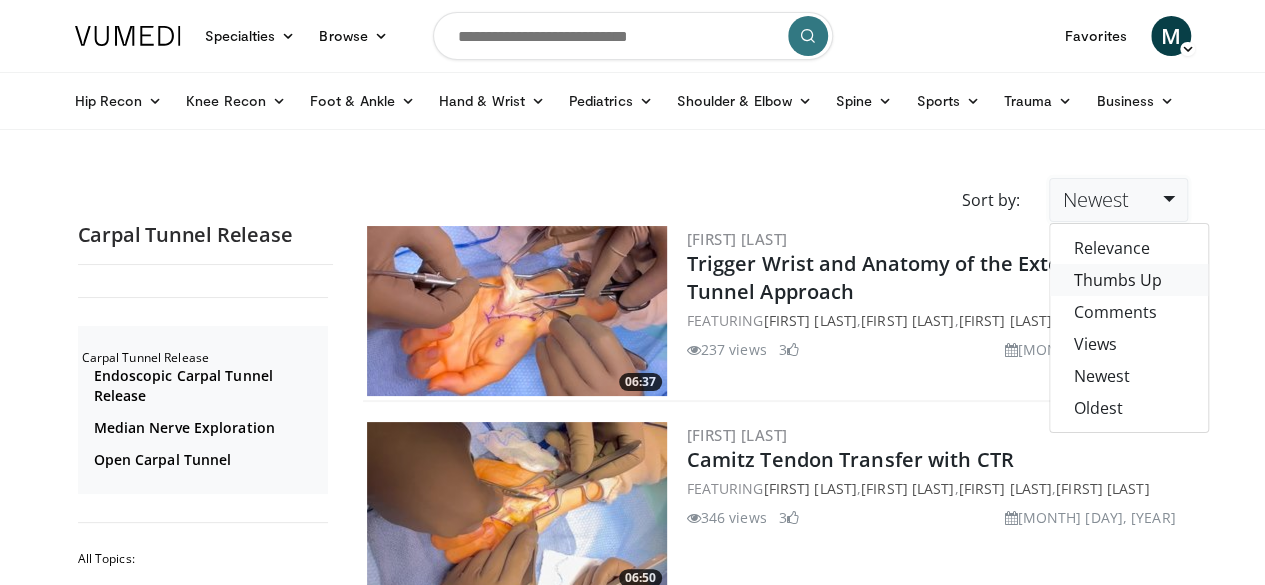 click on "Thumbs Up" at bounding box center (1129, 280) 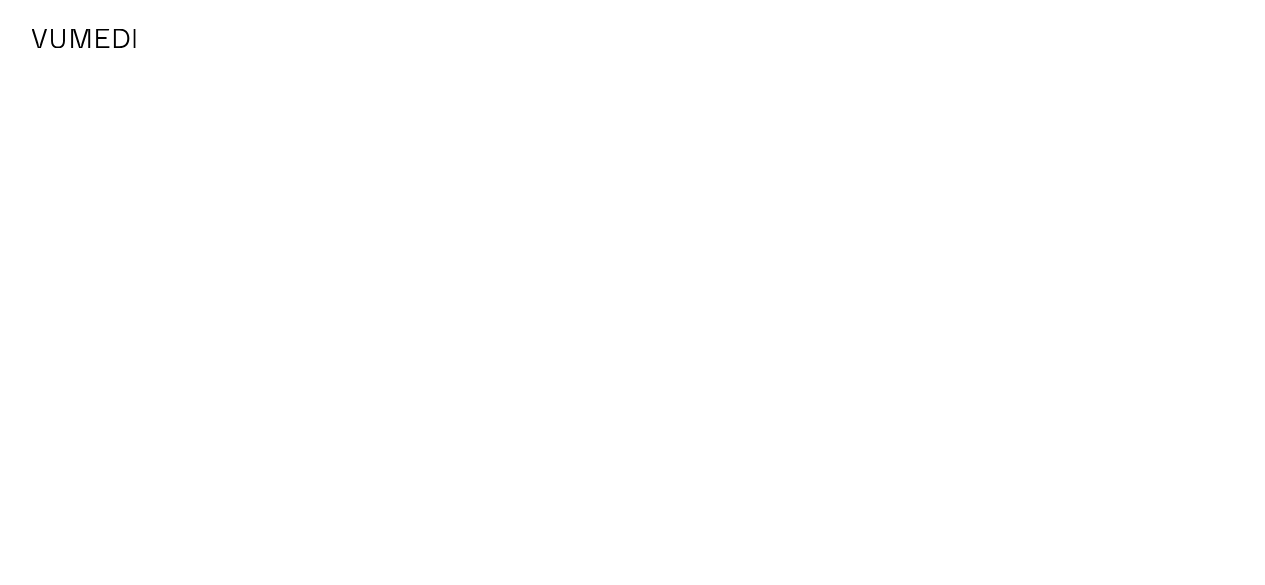 scroll, scrollTop: 0, scrollLeft: 0, axis: both 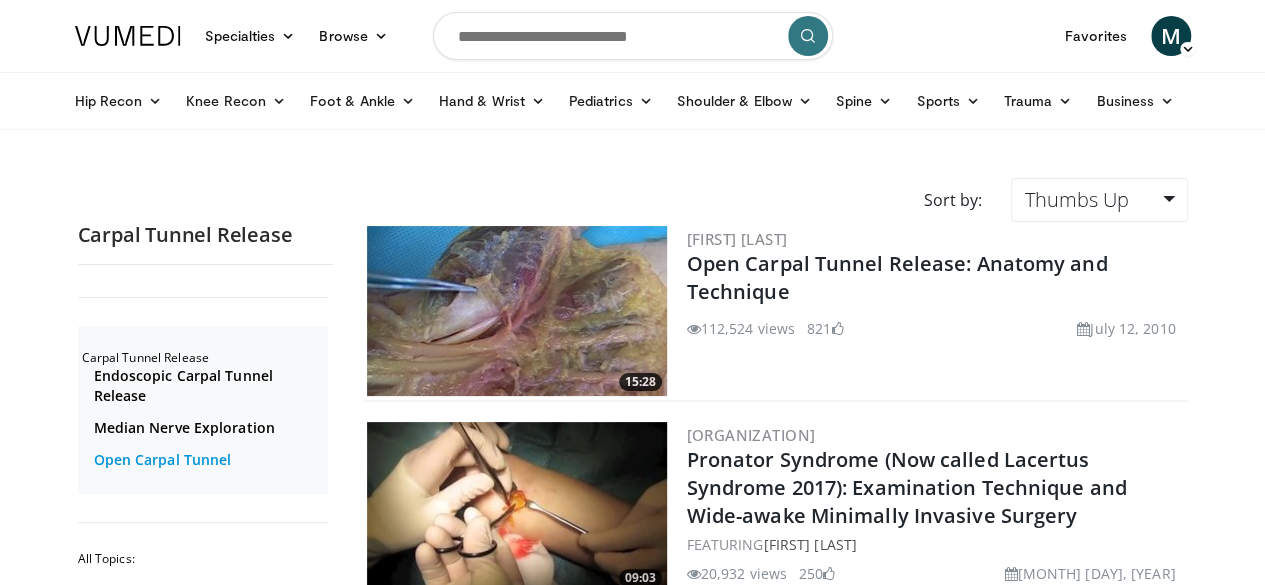 click on "Open Carpal Tunnel" at bounding box center [208, 460] 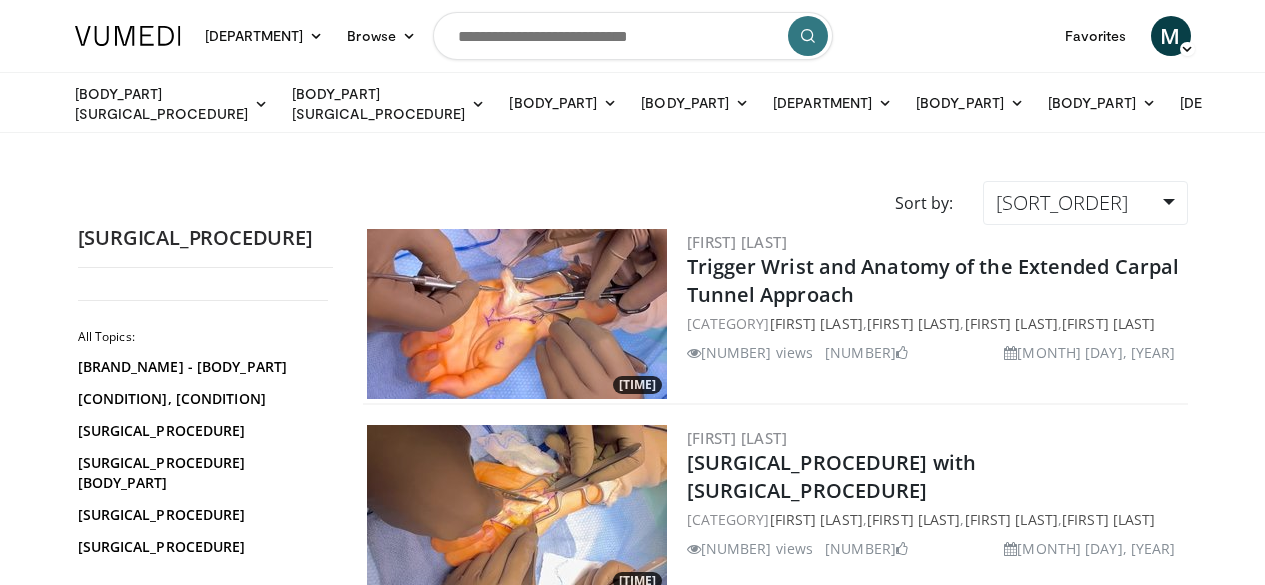 scroll, scrollTop: 0, scrollLeft: 0, axis: both 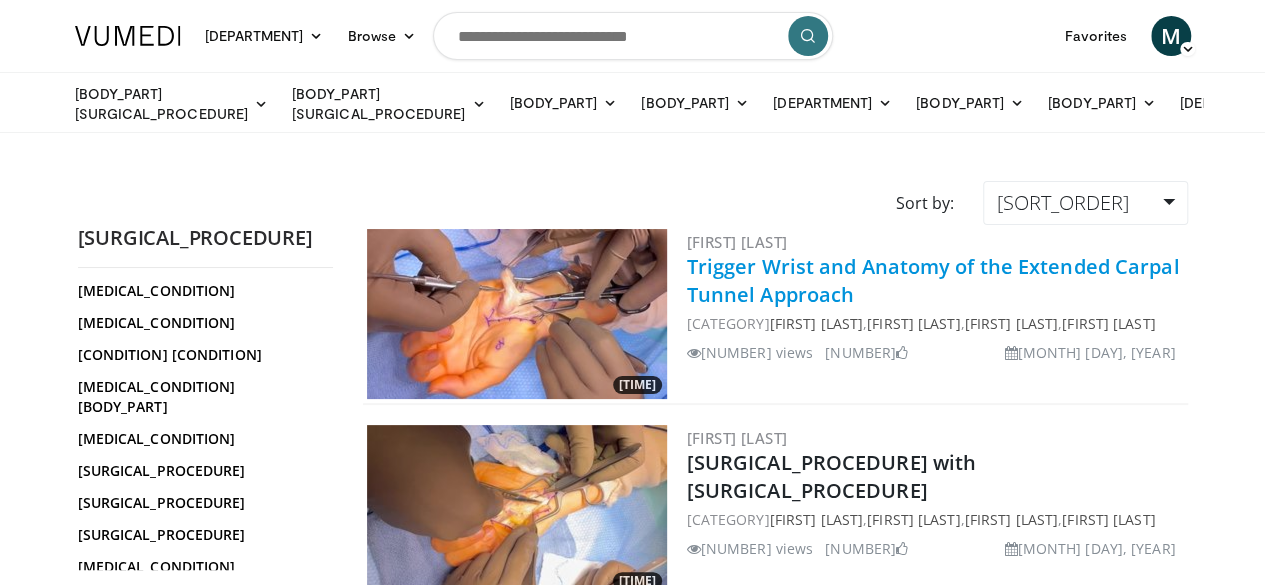 click on "Trigger Wrist and Anatomy of the Extended Carpal Tunnel Approach" at bounding box center (933, 280) 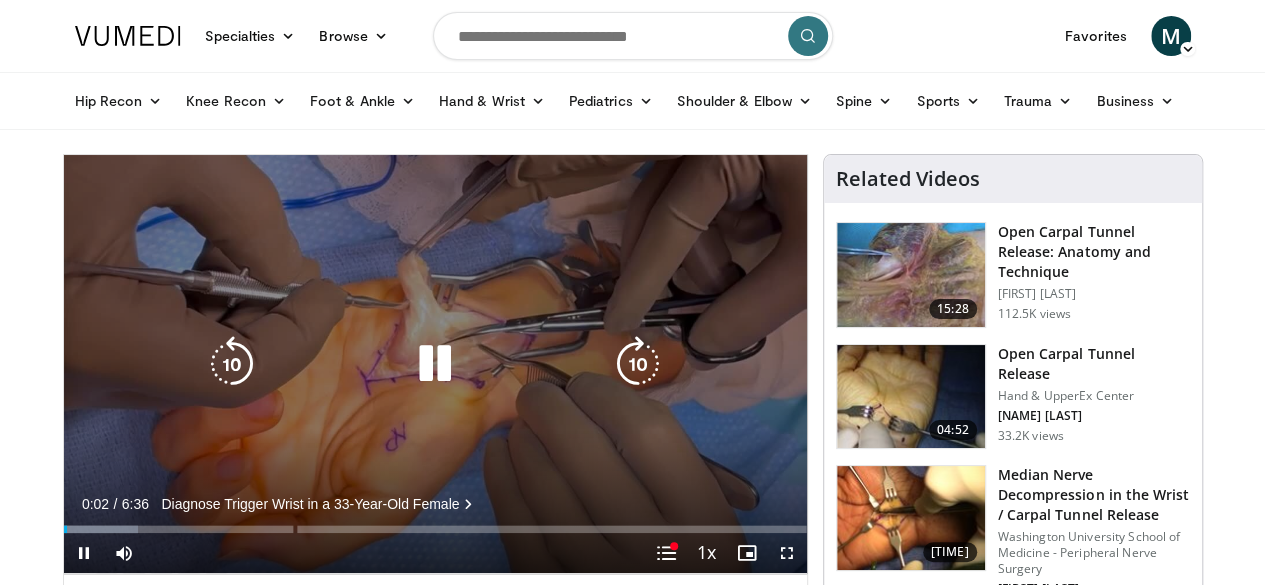 scroll, scrollTop: 52, scrollLeft: 0, axis: vertical 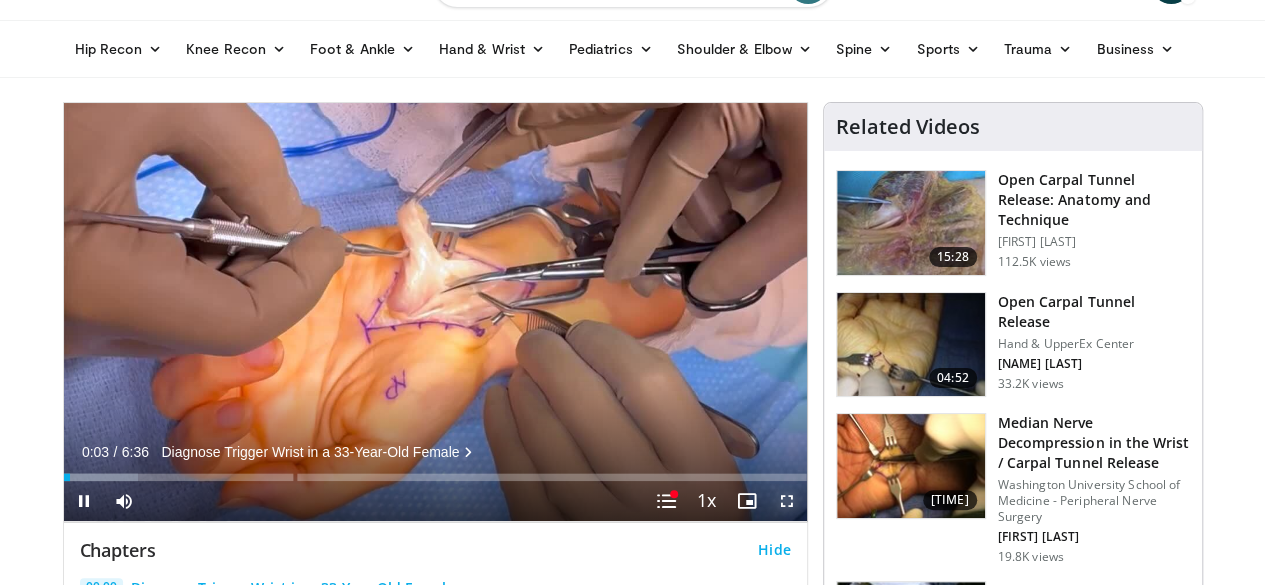 click at bounding box center [787, 501] 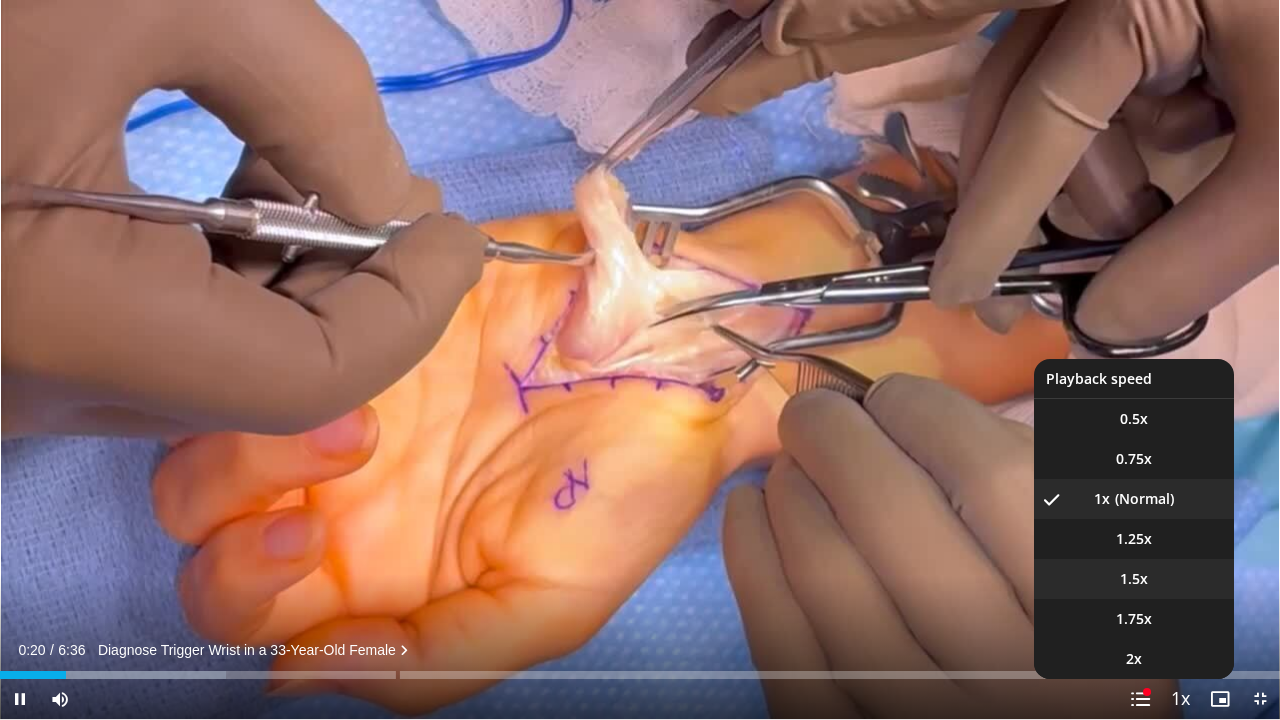 click on "1.5x" at bounding box center [1134, 419] 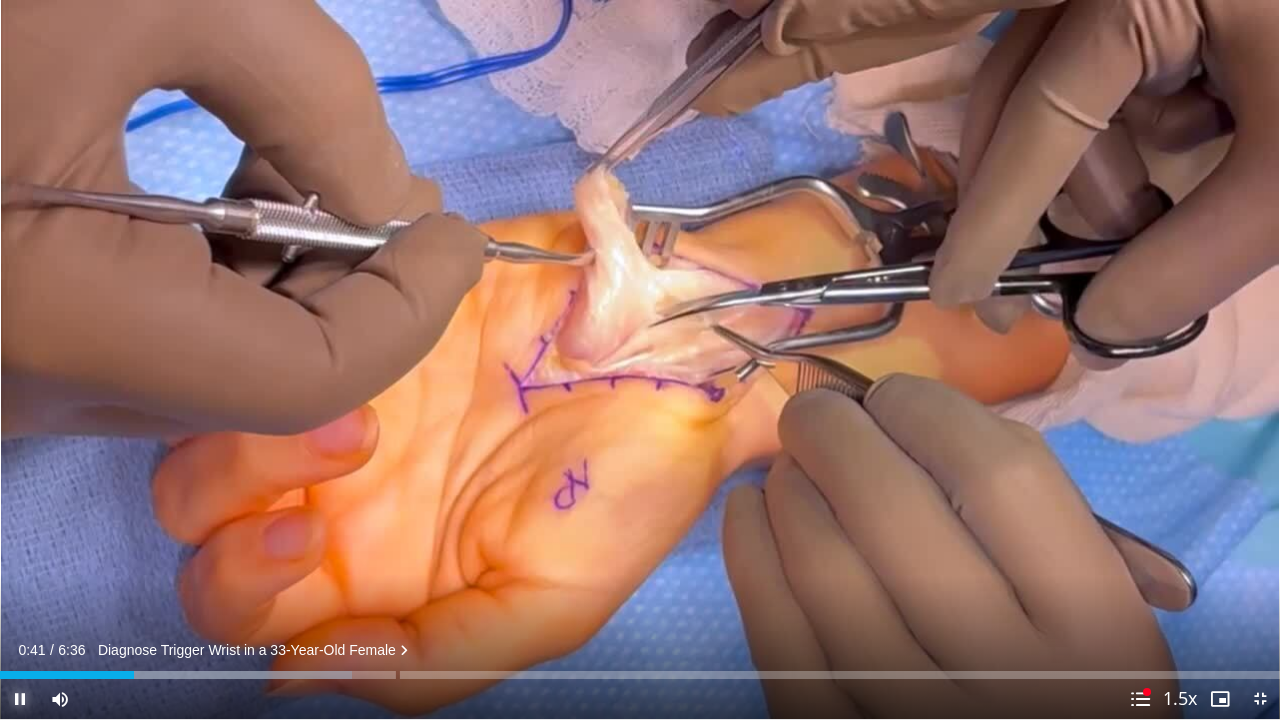 click at bounding box center (20, 699) 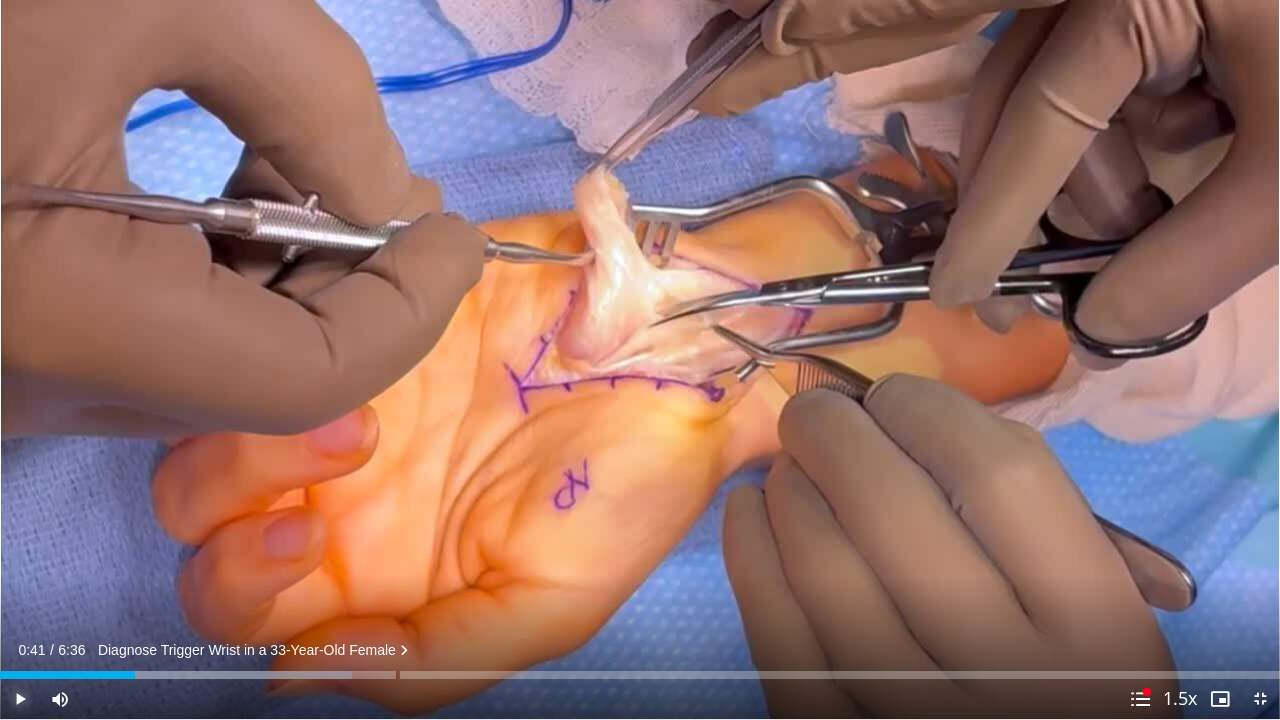 click at bounding box center (20, 699) 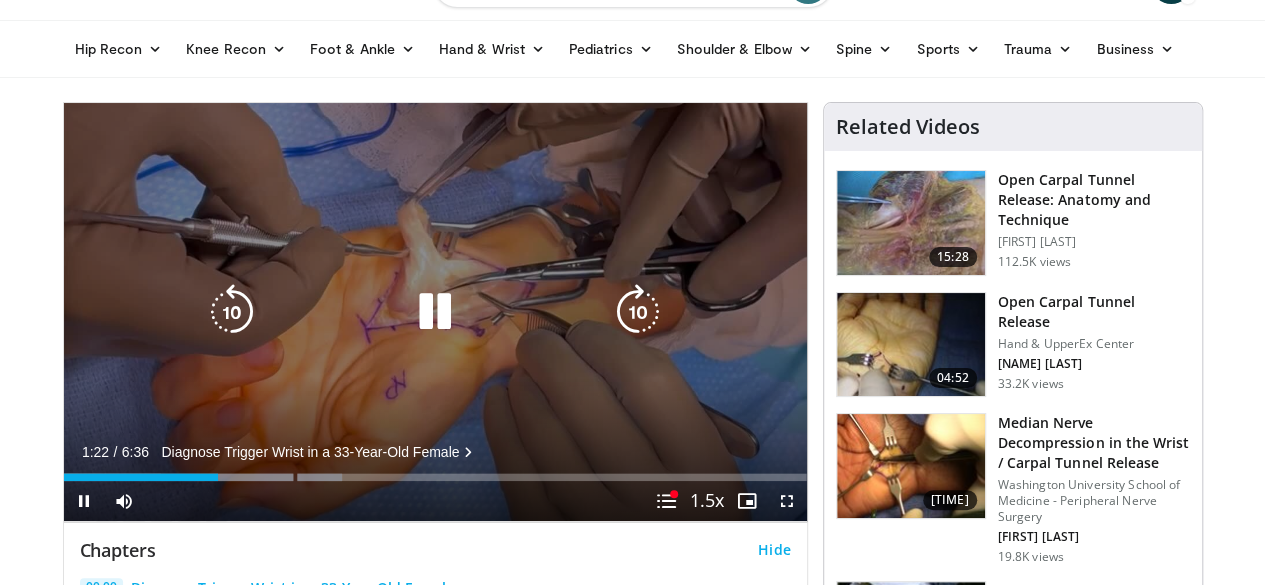 click at bounding box center (435, 312) 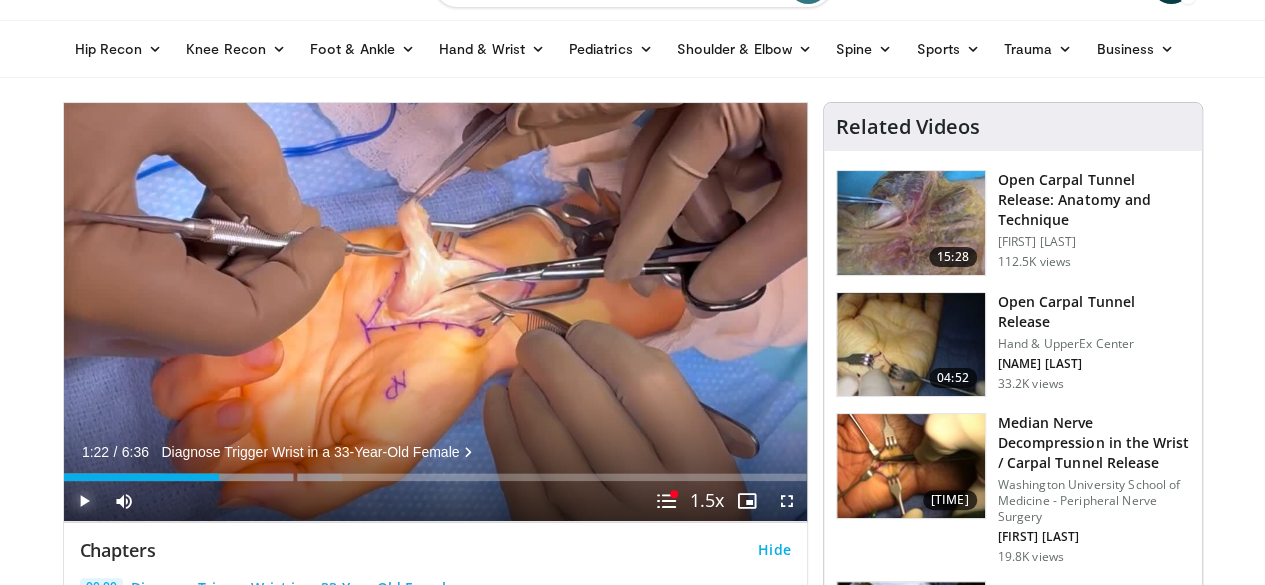 click at bounding box center [84, 501] 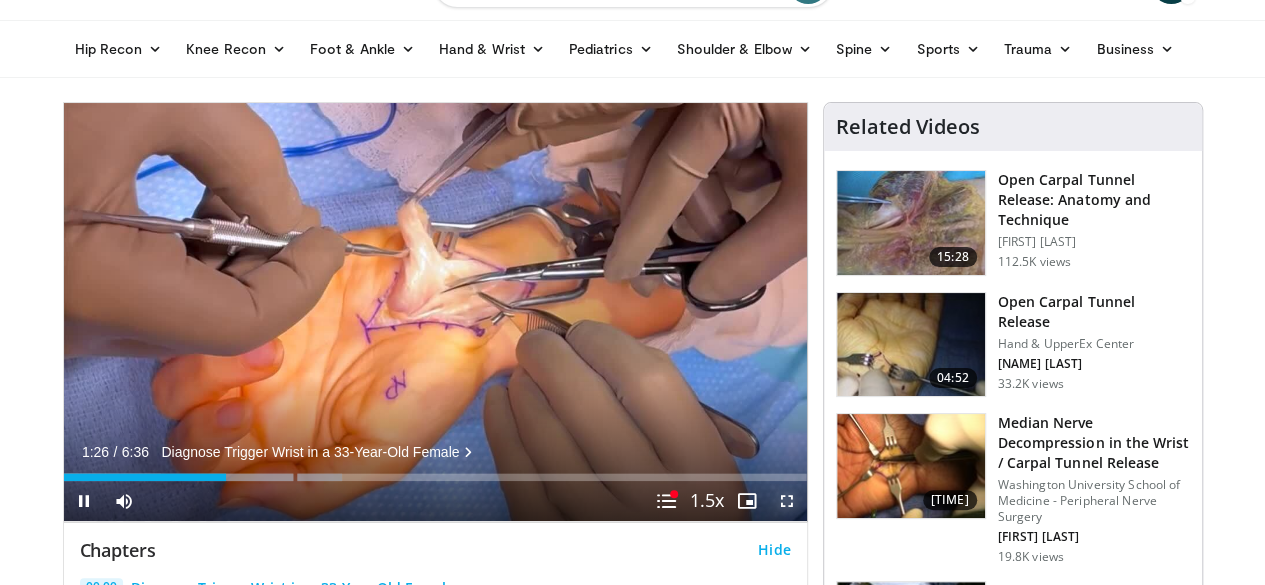 click at bounding box center [787, 501] 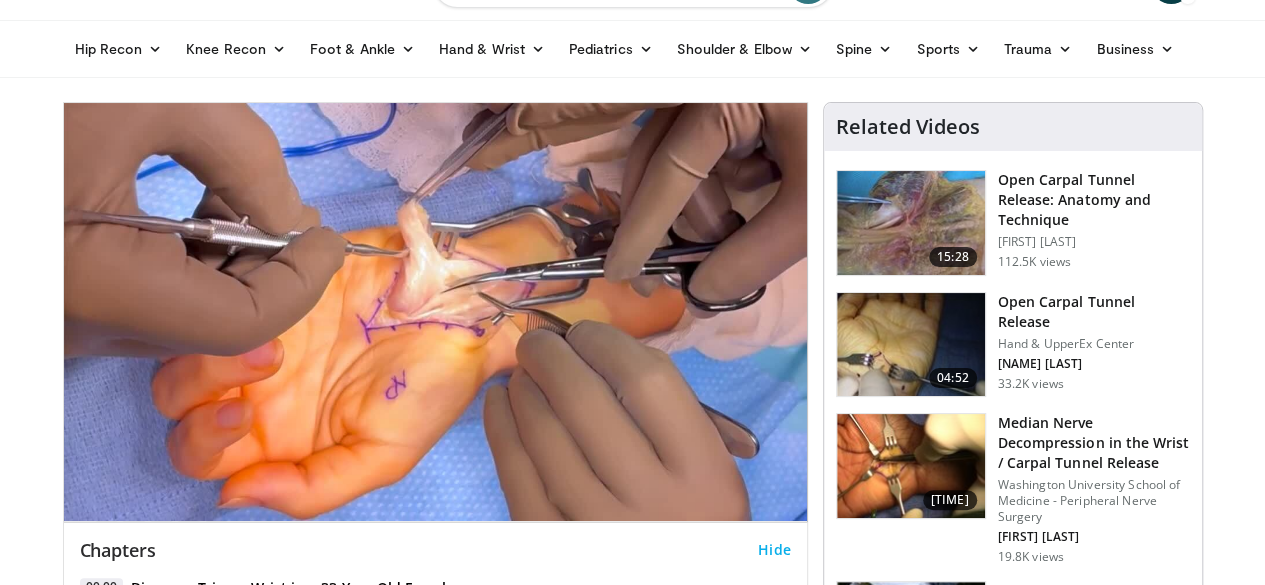 click at bounding box center (911, 345) 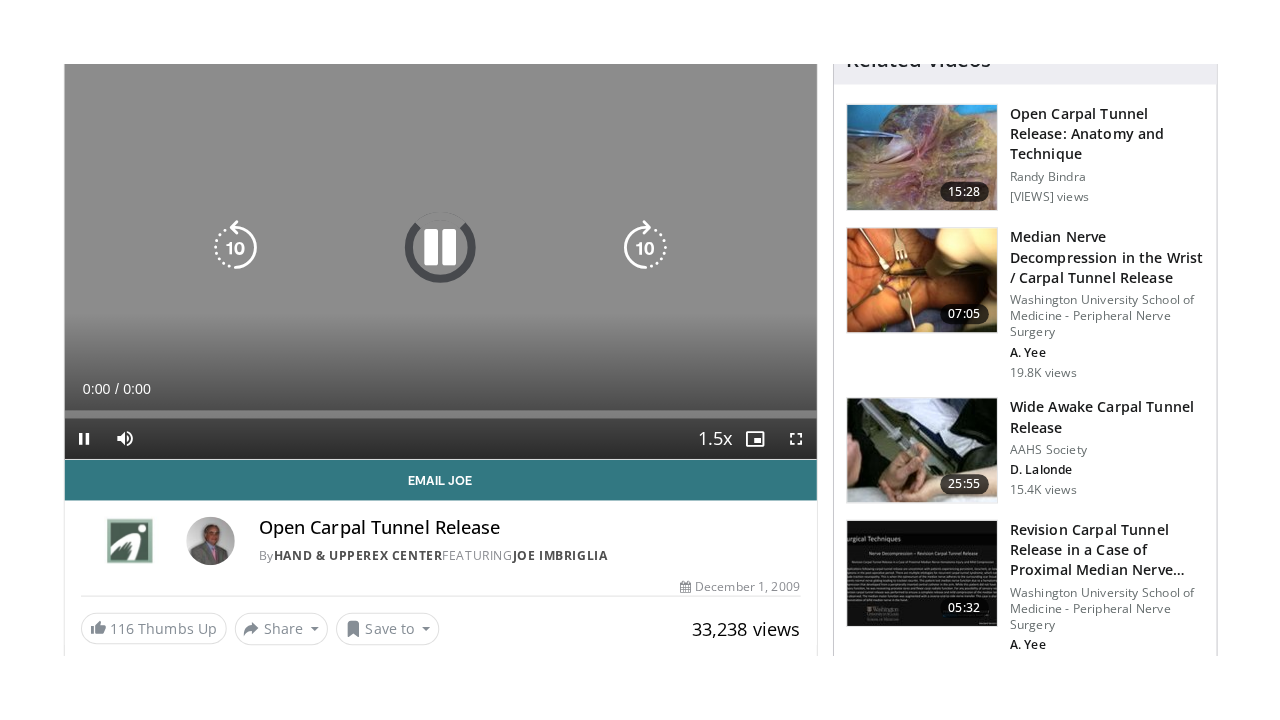 scroll, scrollTop: 186, scrollLeft: 0, axis: vertical 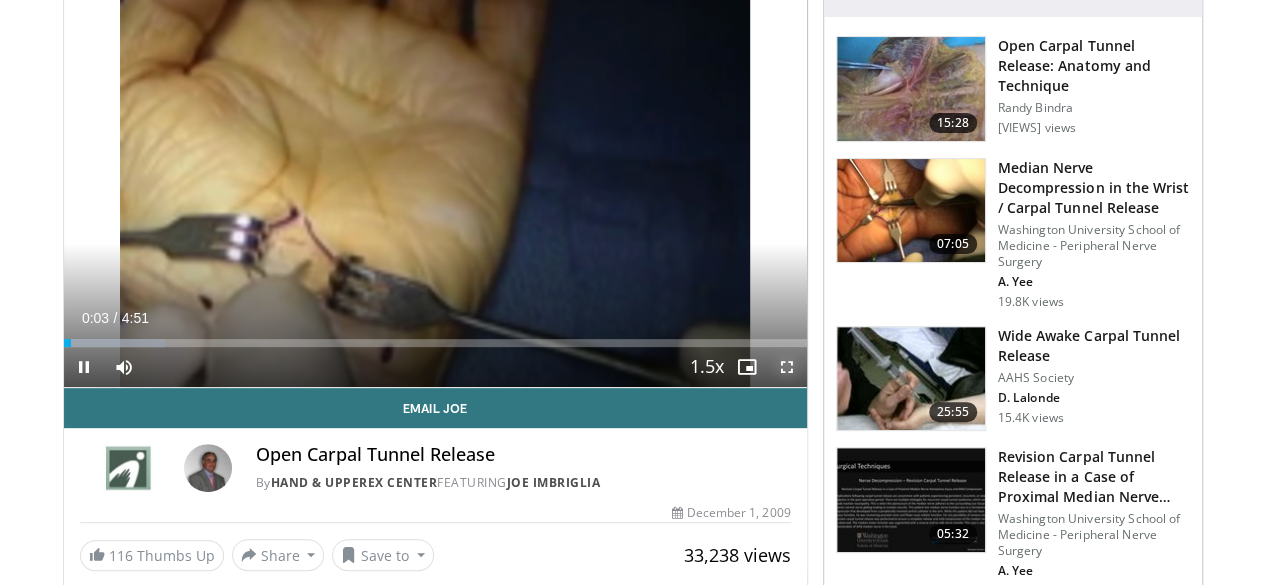 click at bounding box center (787, 367) 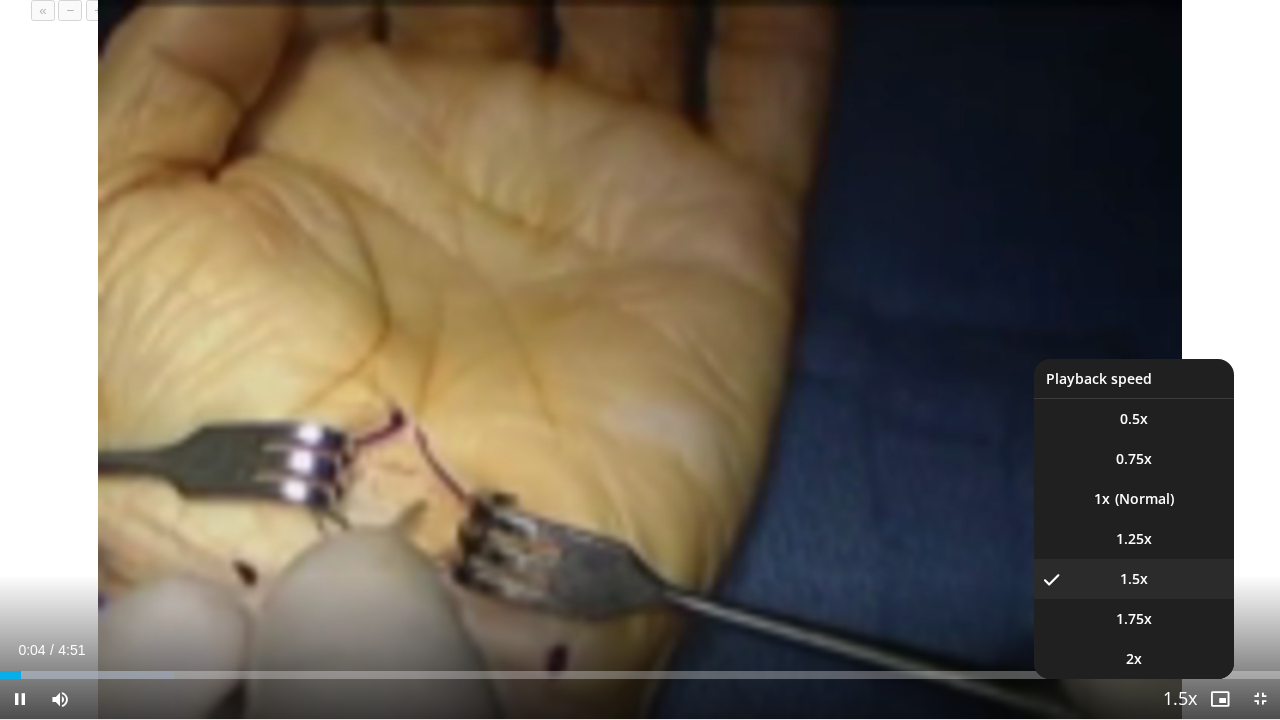 click at bounding box center (1180, 700) 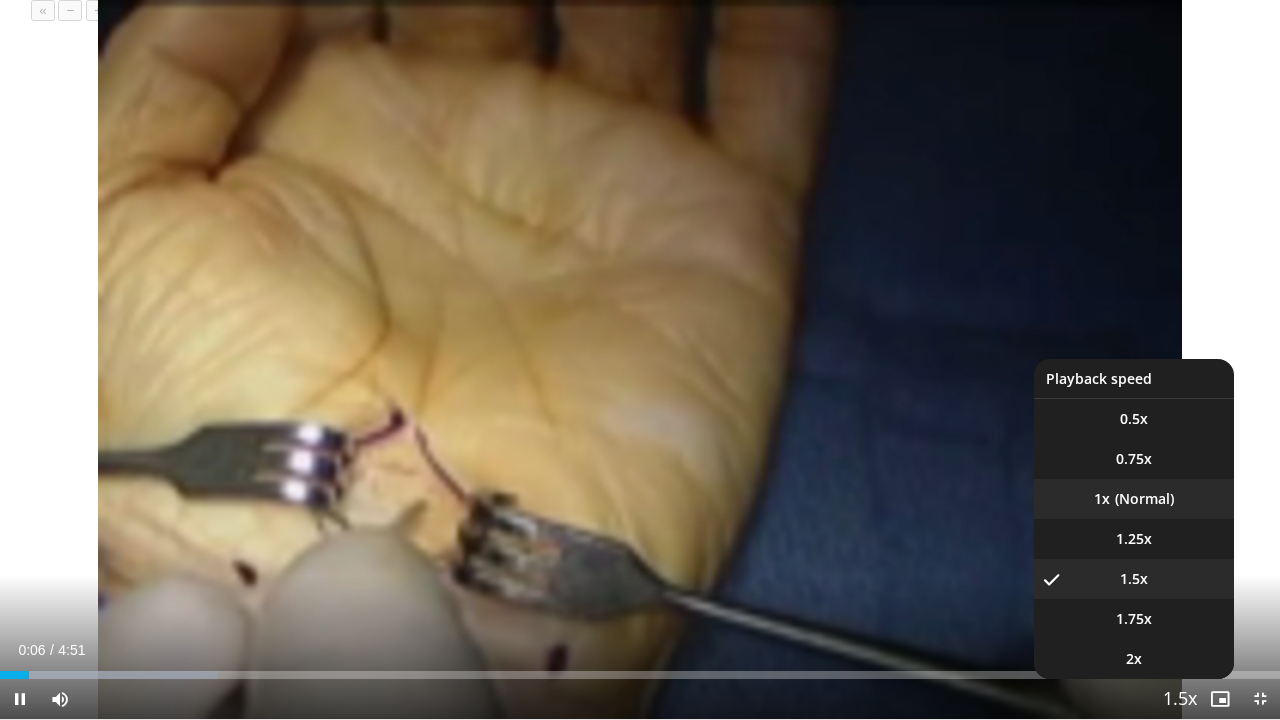 click on "1x" at bounding box center (1134, 499) 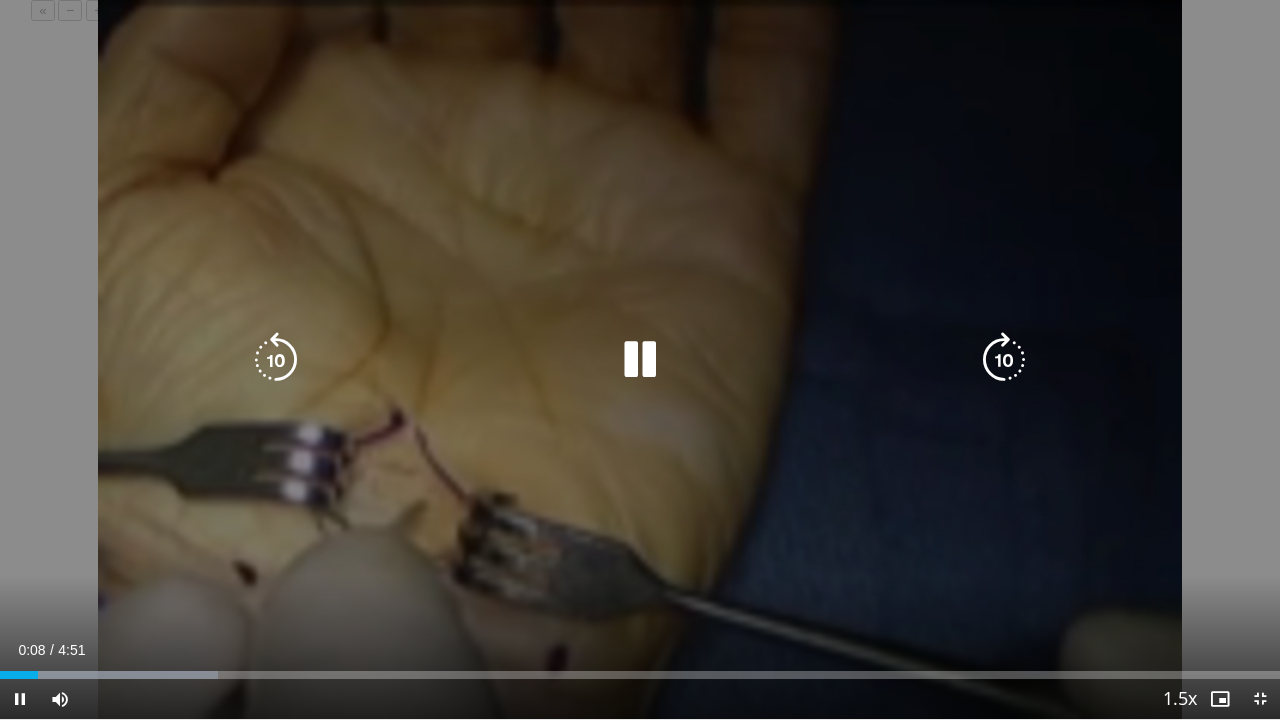 type 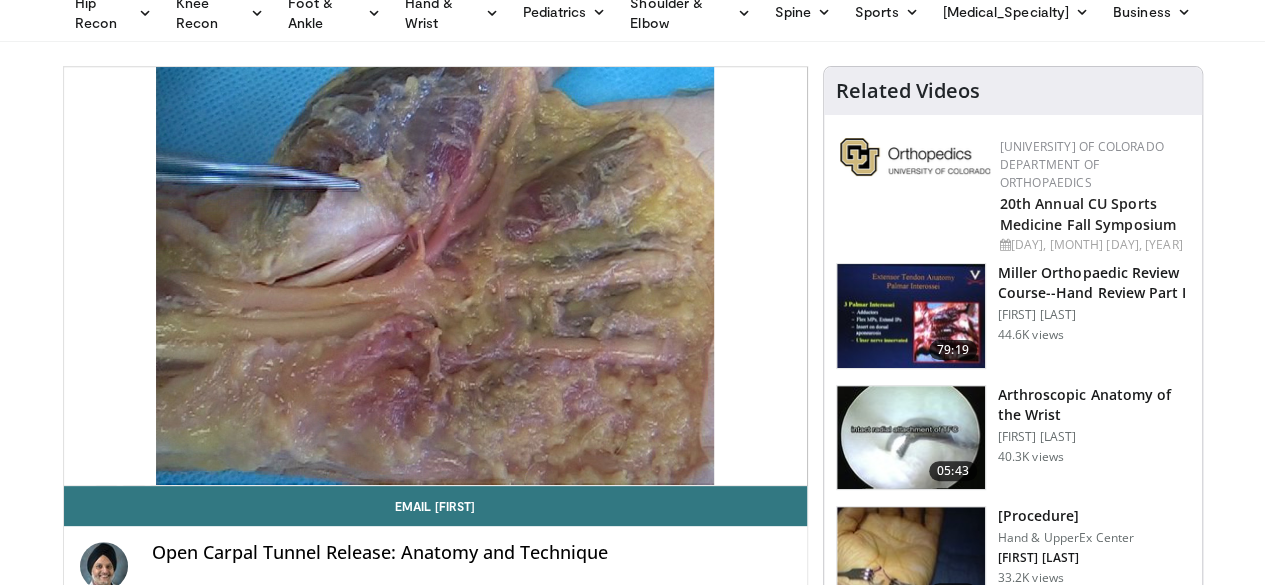 scroll, scrollTop: 90, scrollLeft: 0, axis: vertical 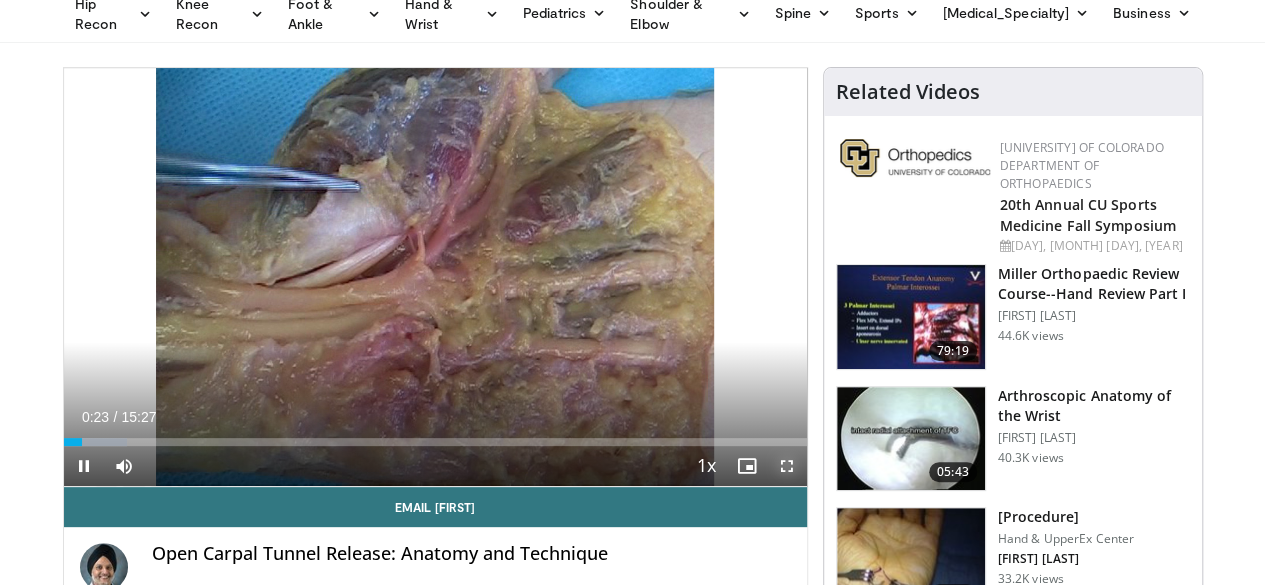 click at bounding box center (787, 466) 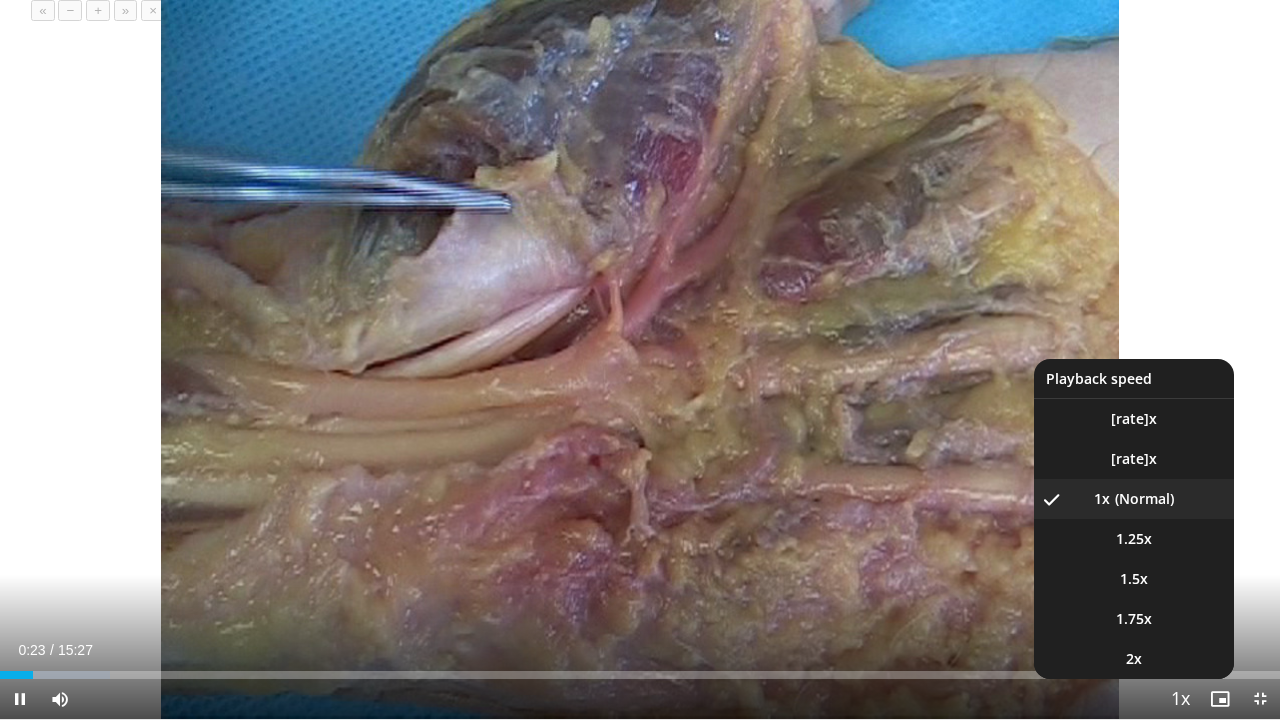 click at bounding box center (1180, 700) 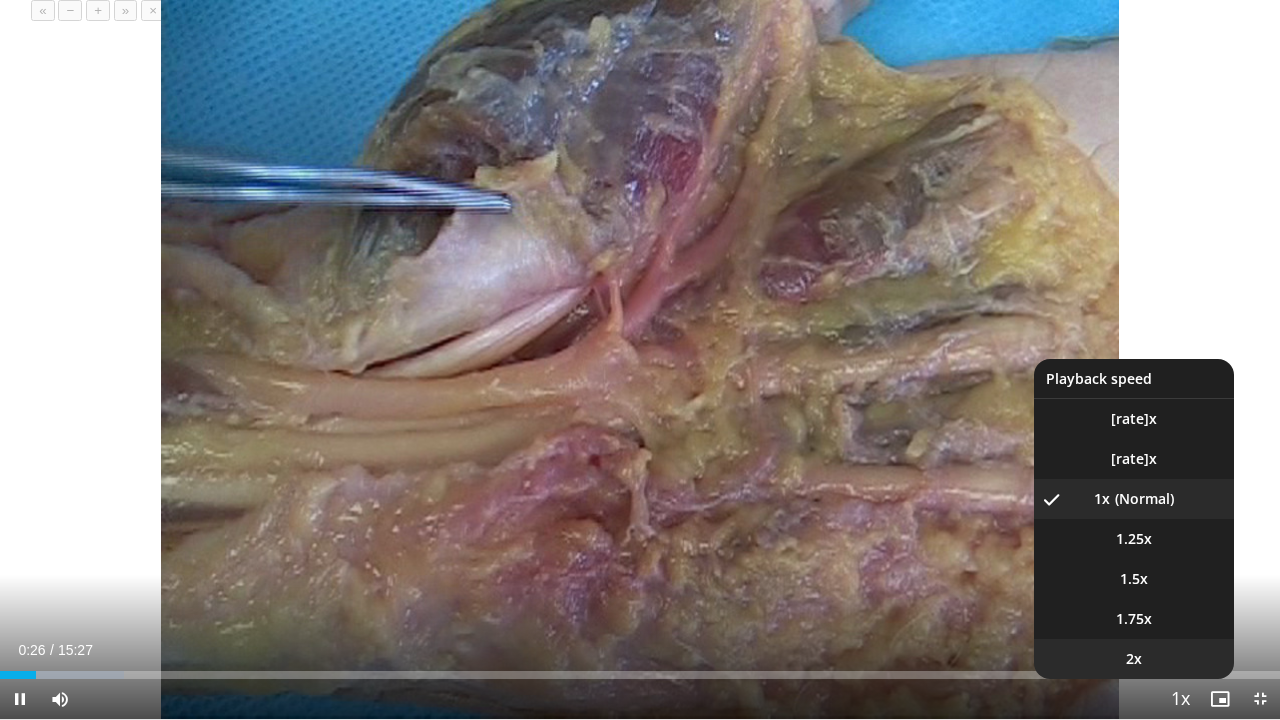 click on "2x" at bounding box center (1134, 659) 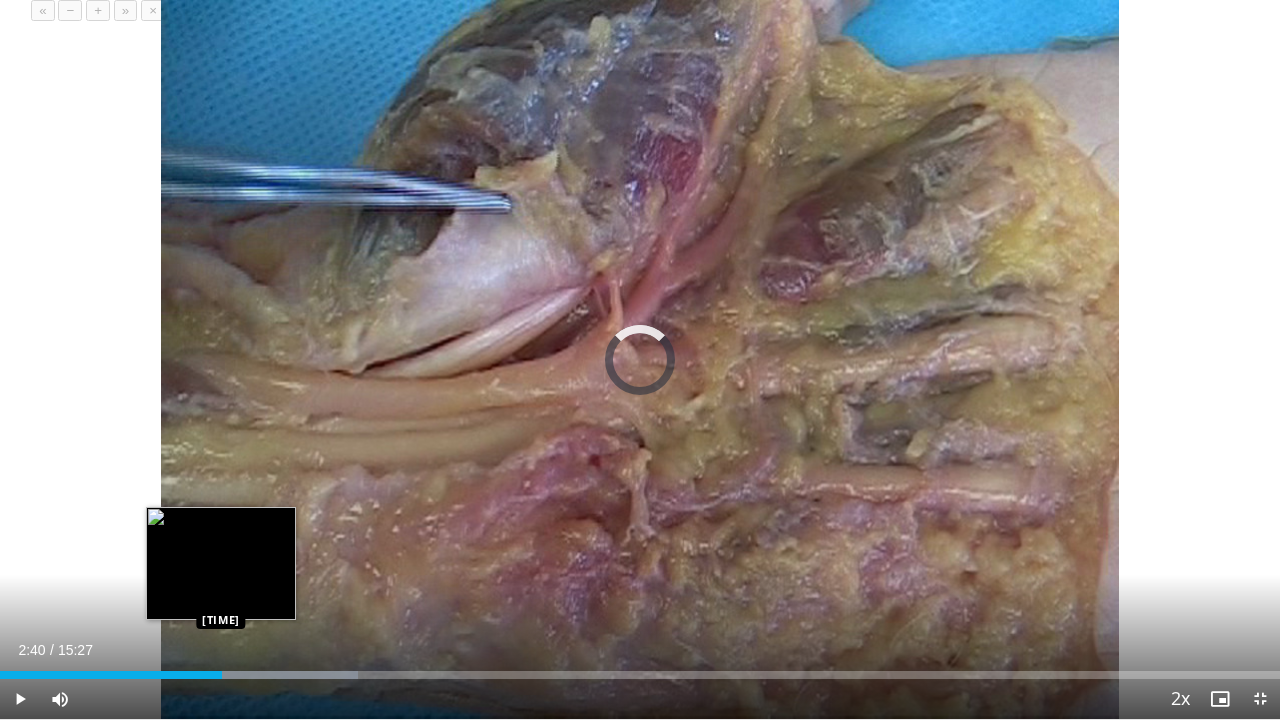 click on "Loaded :  27.99% 02:40 02:40" at bounding box center (640, 669) 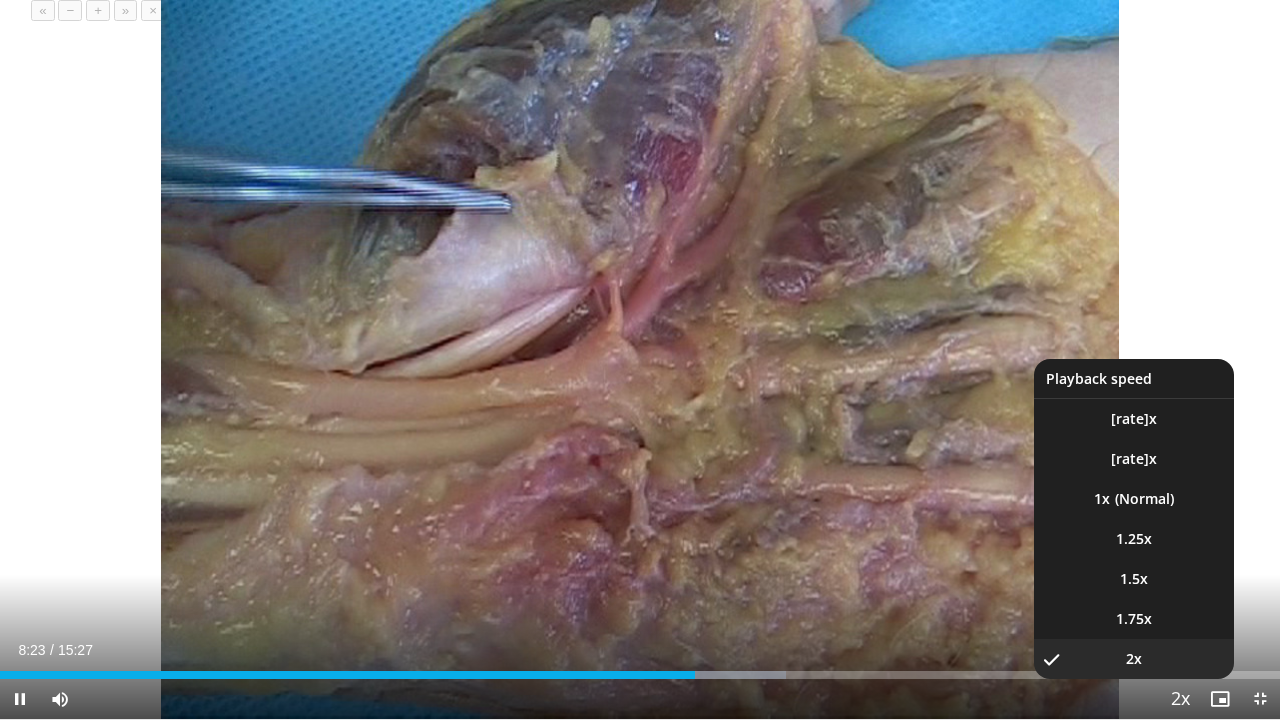 click at bounding box center (1180, 700) 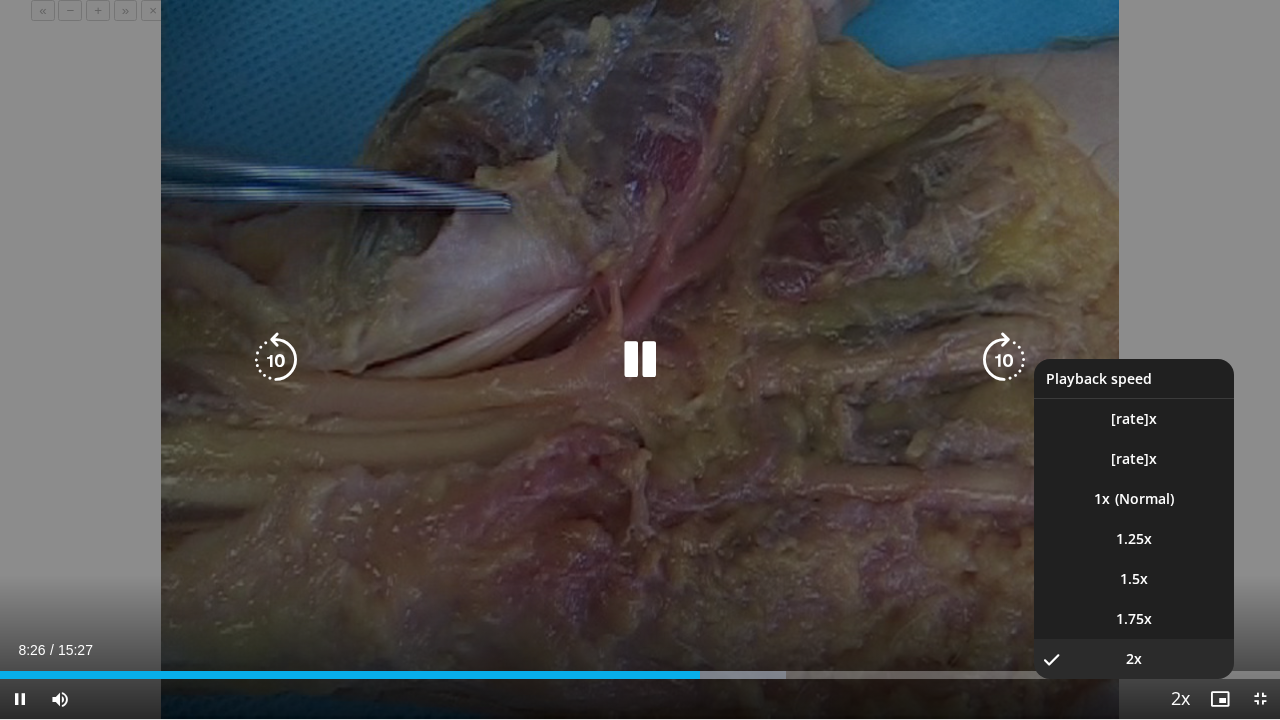 drag, startPoint x: 1182, startPoint y: 693, endPoint x: 1185, endPoint y: 706, distance: 13.341664 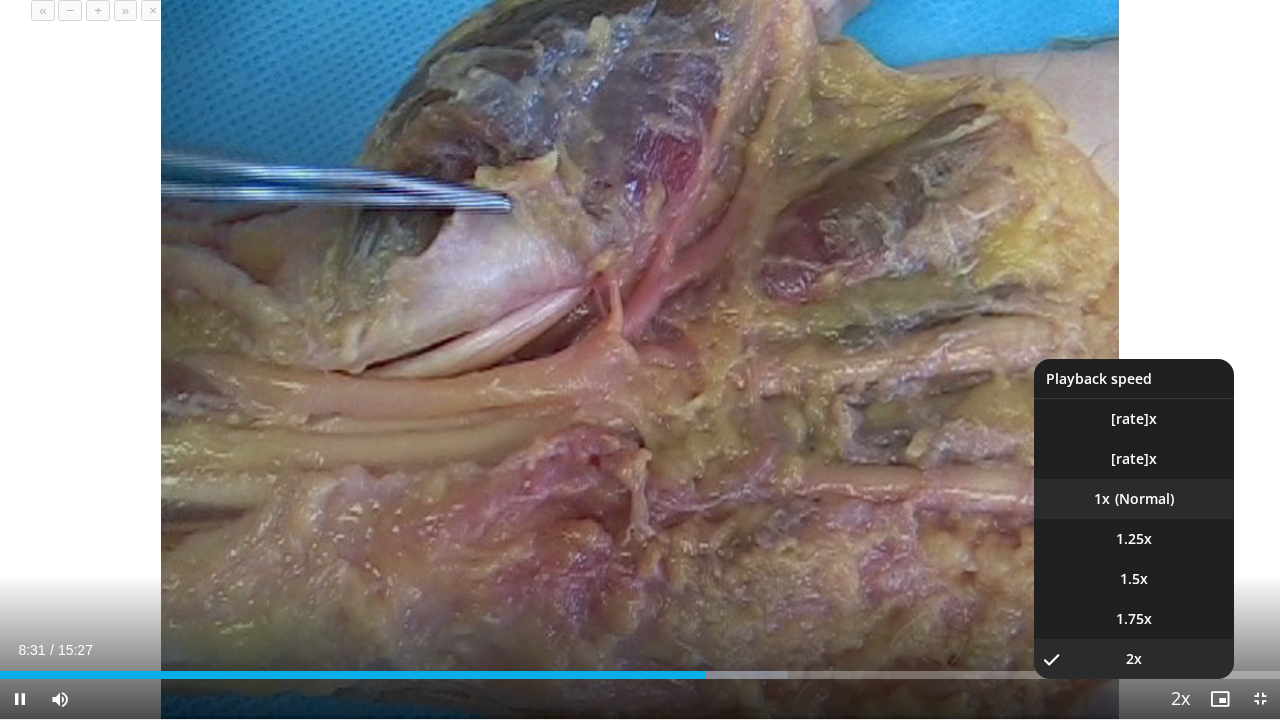 click on "1x" at bounding box center (1134, 499) 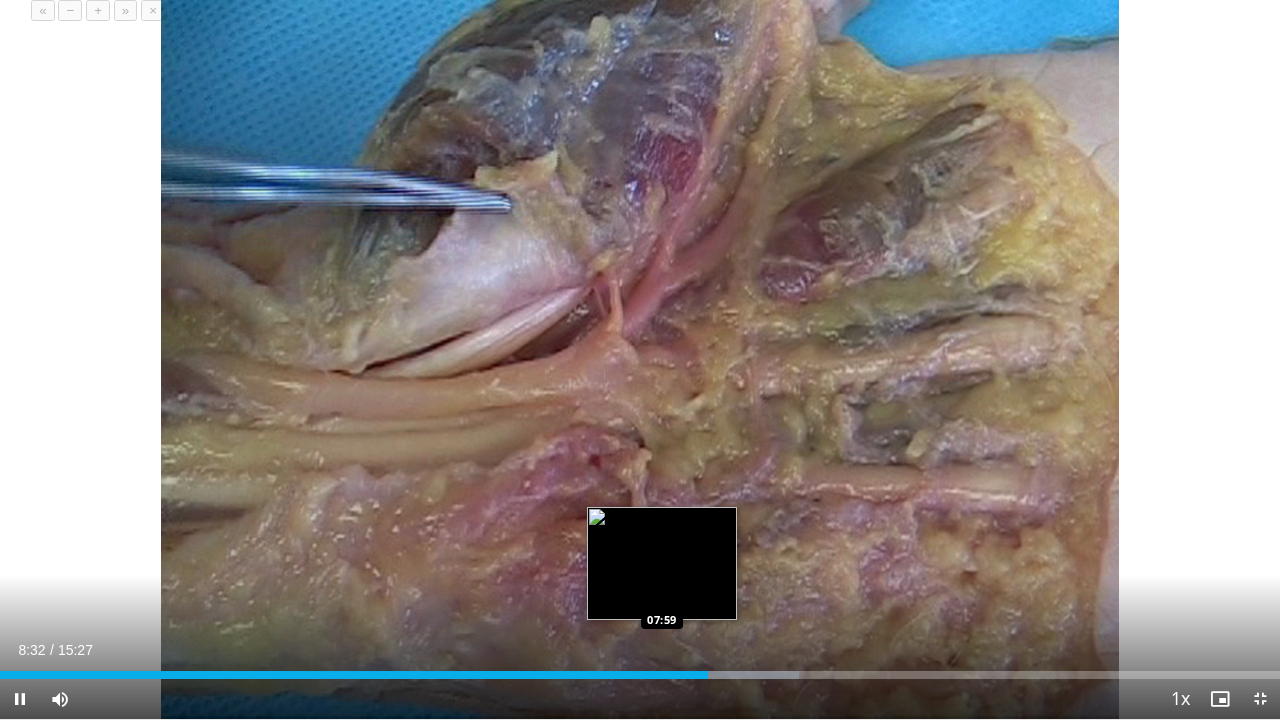 click on "Loaded :  62.45% 08:32 07:59" at bounding box center (640, 669) 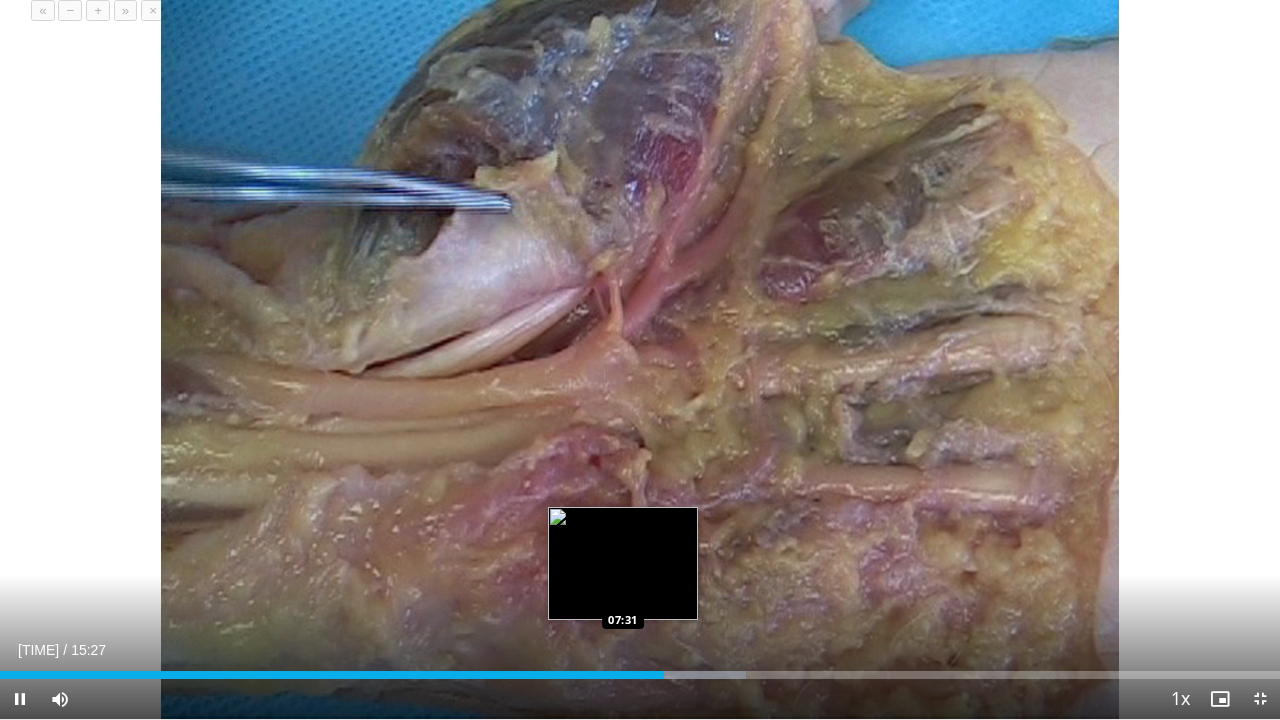 click on "Loaded :  58.30% 08:00 07:31" at bounding box center (640, 675) 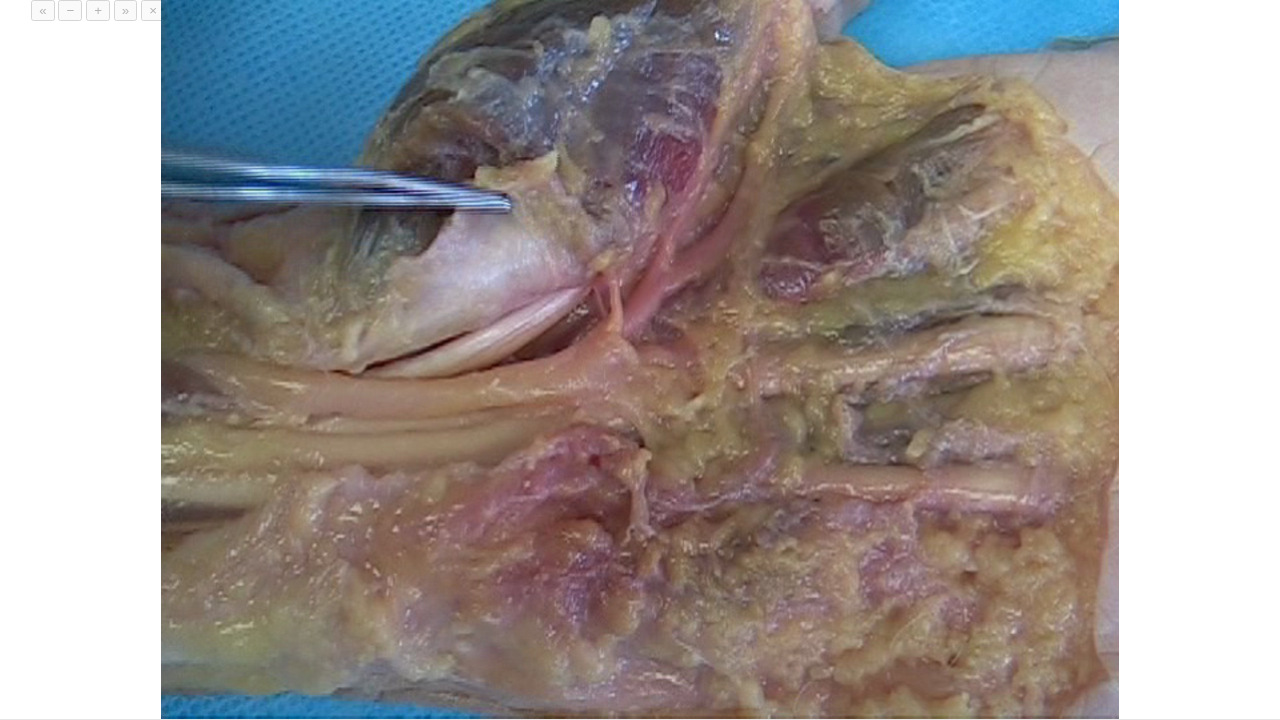 type 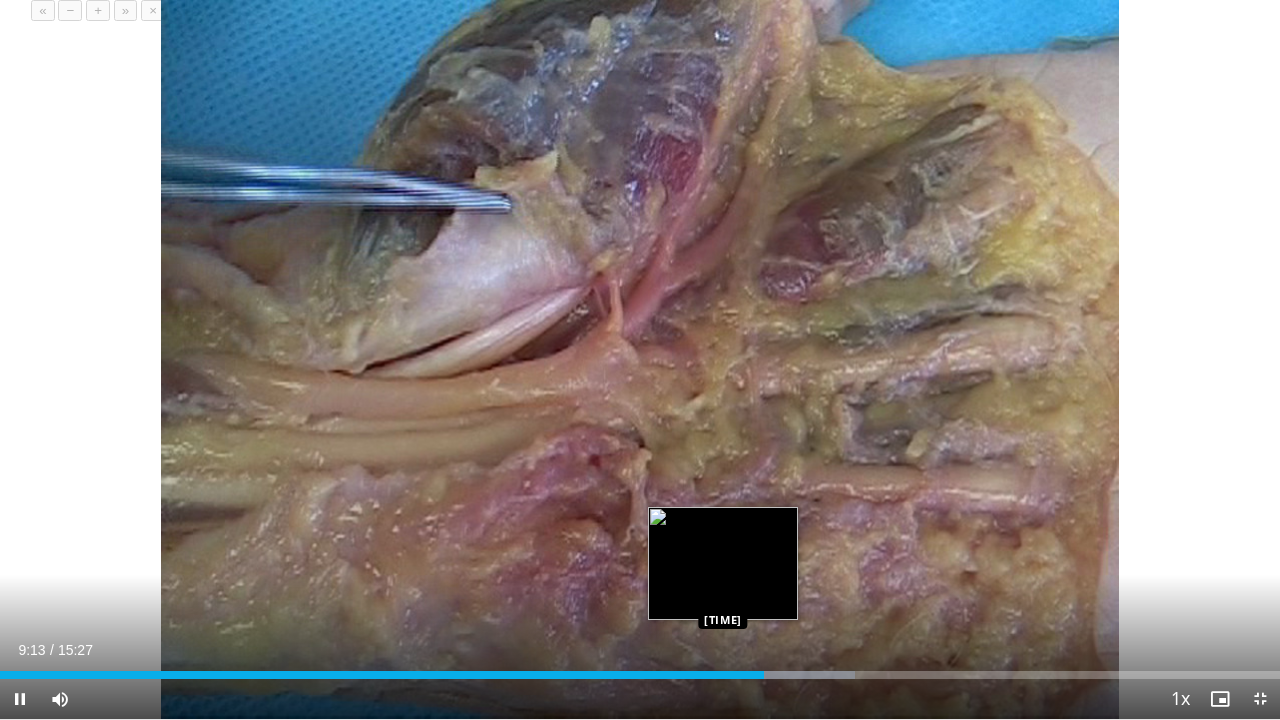 click on "Loaded :  66.76% 09:13 08:43" at bounding box center (640, 675) 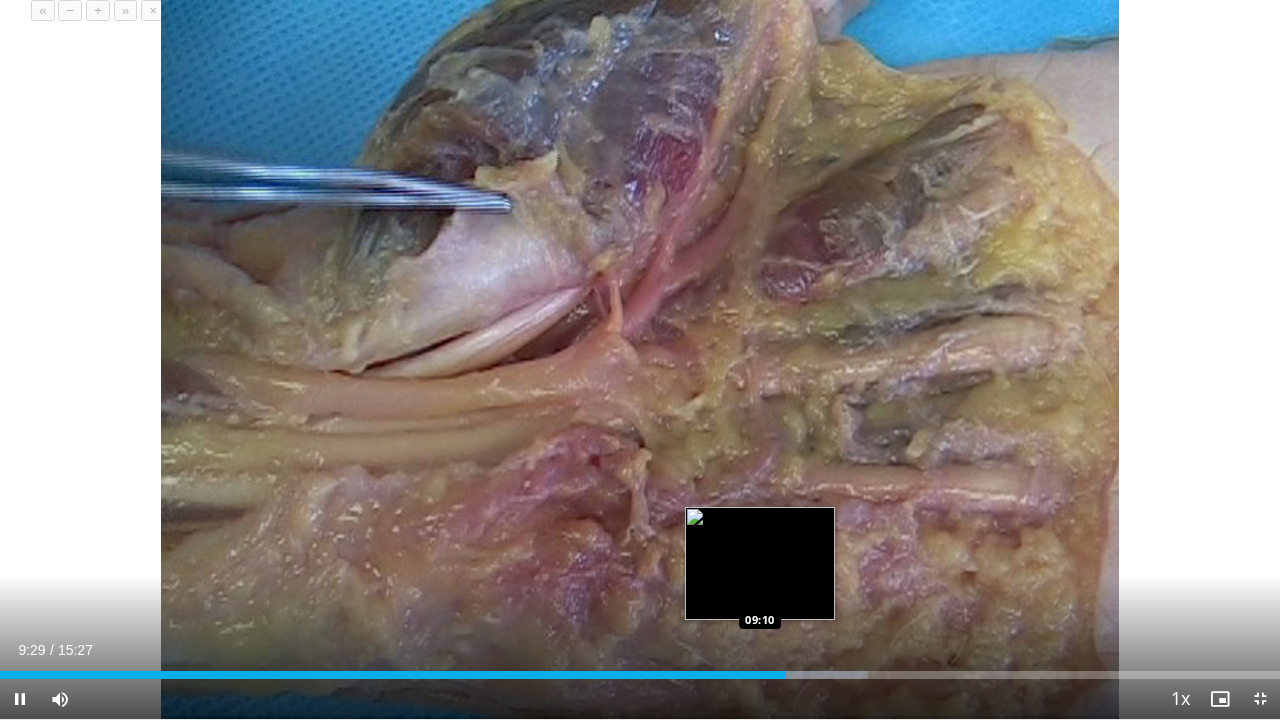 click on "Loaded :  67.83% 09:29 09:10" at bounding box center (640, 669) 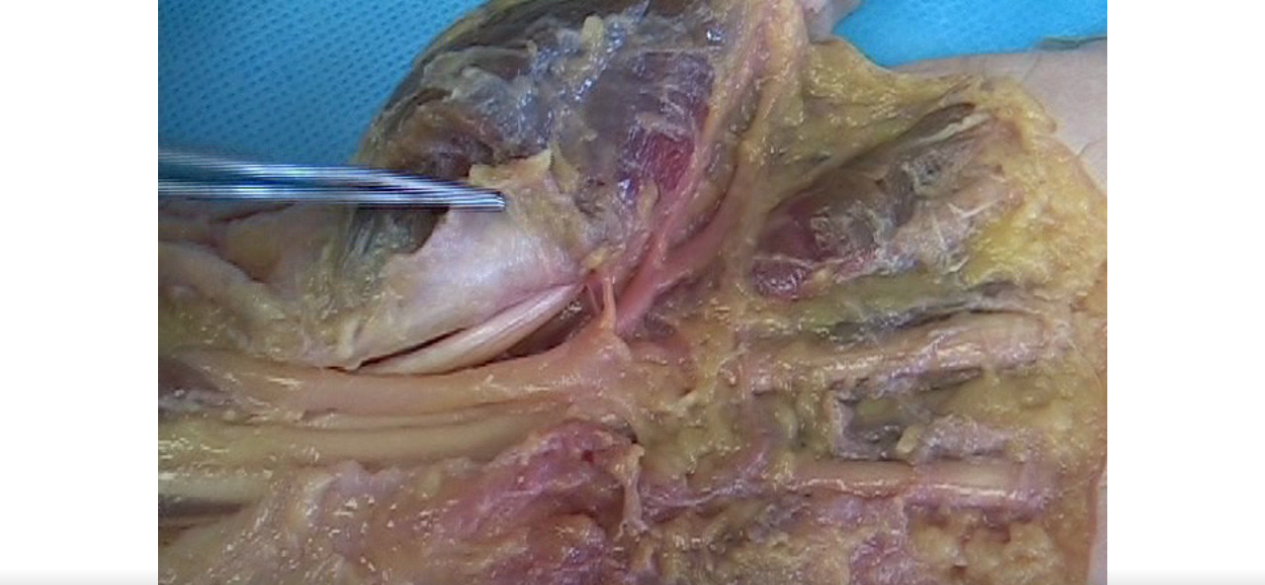 scroll, scrollTop: 25, scrollLeft: 0, axis: vertical 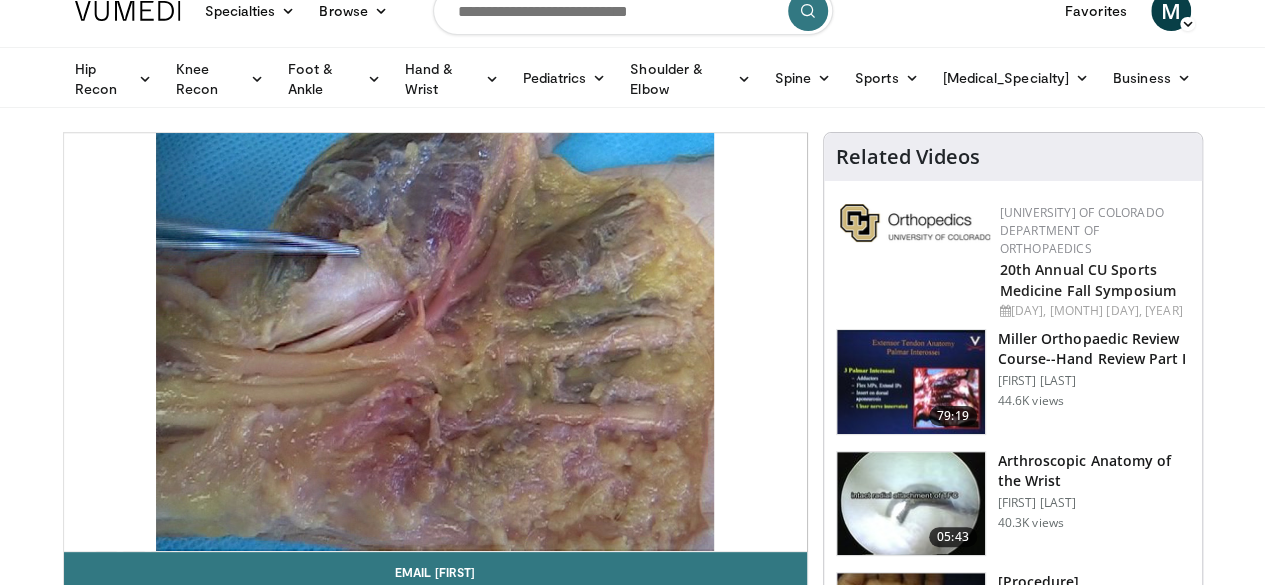 click at bounding box center (633, 11) 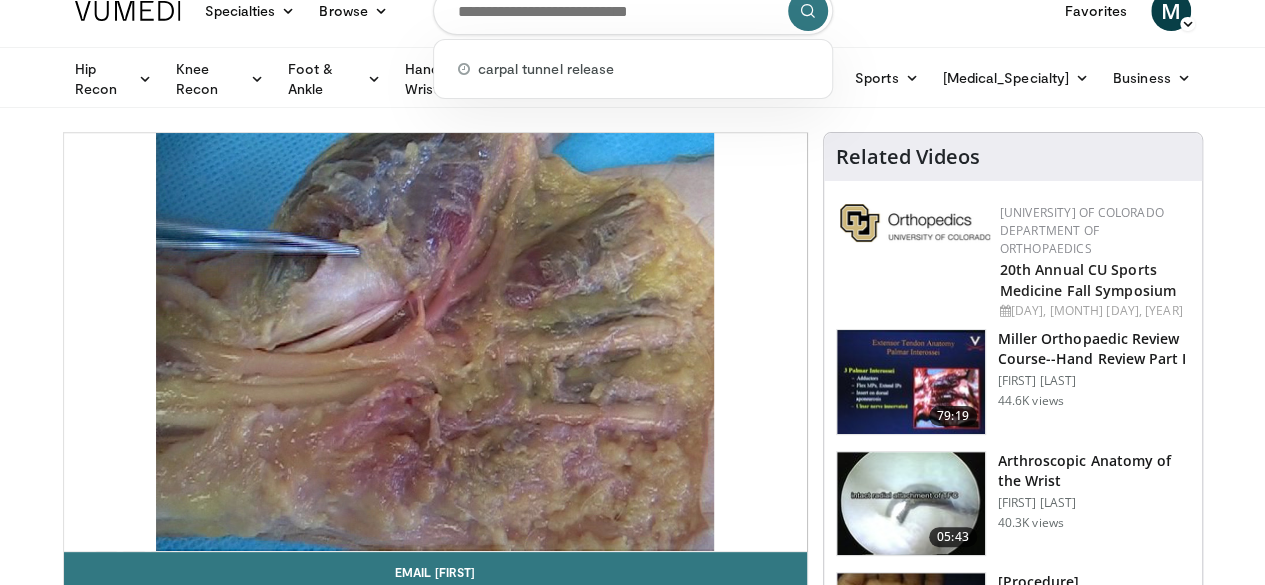 click at bounding box center (633, 11) 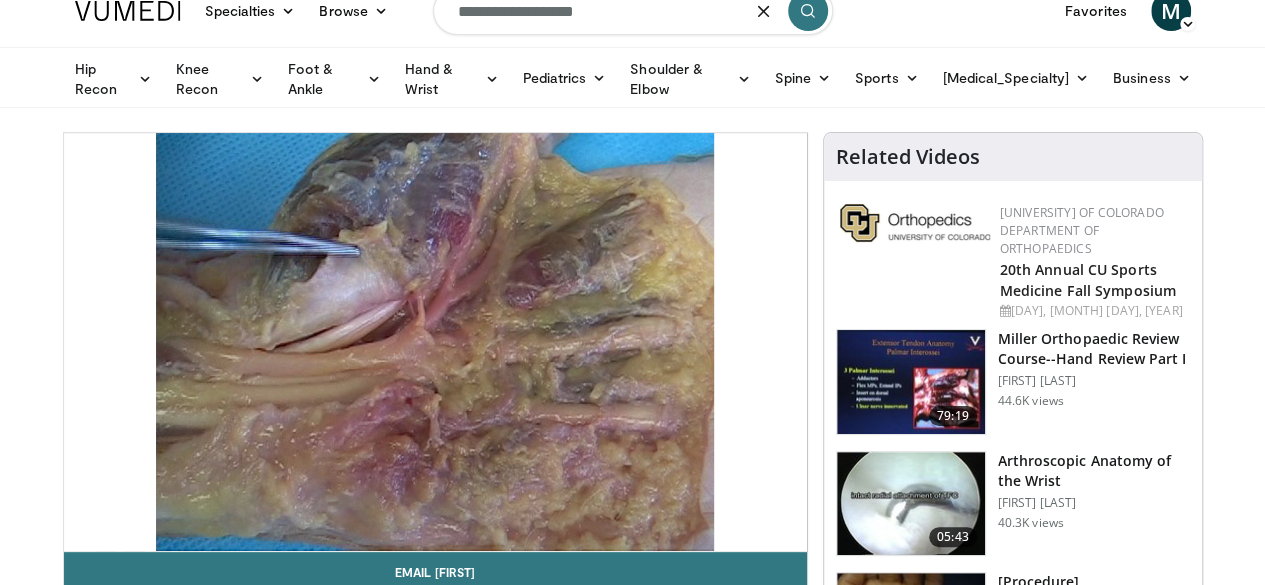 type on "**********" 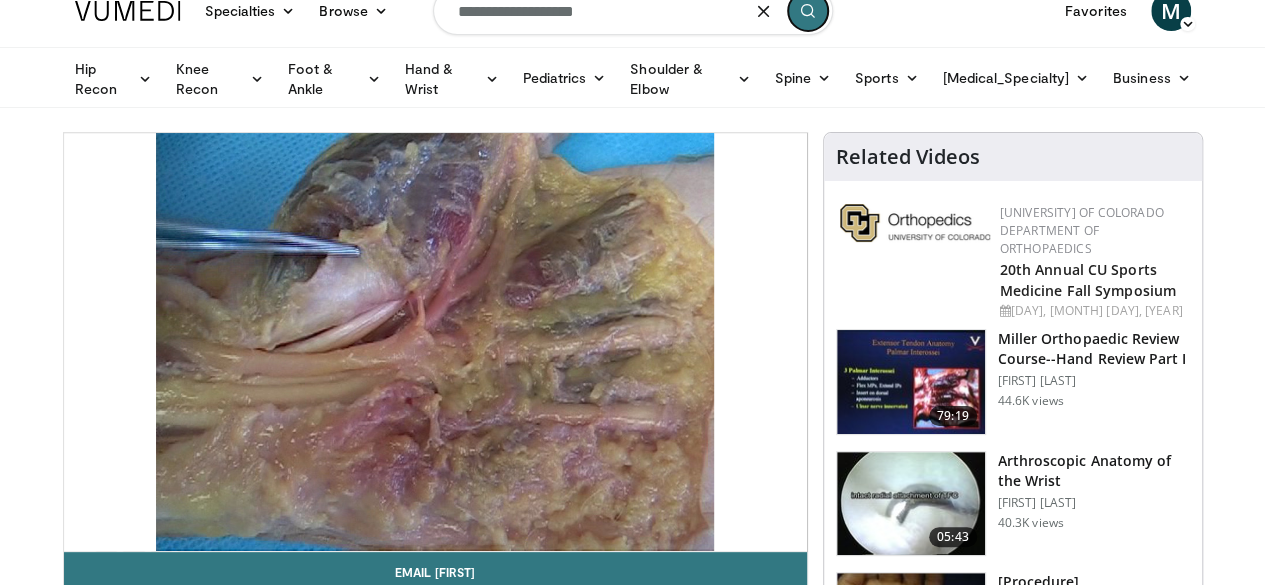 click at bounding box center [808, 11] 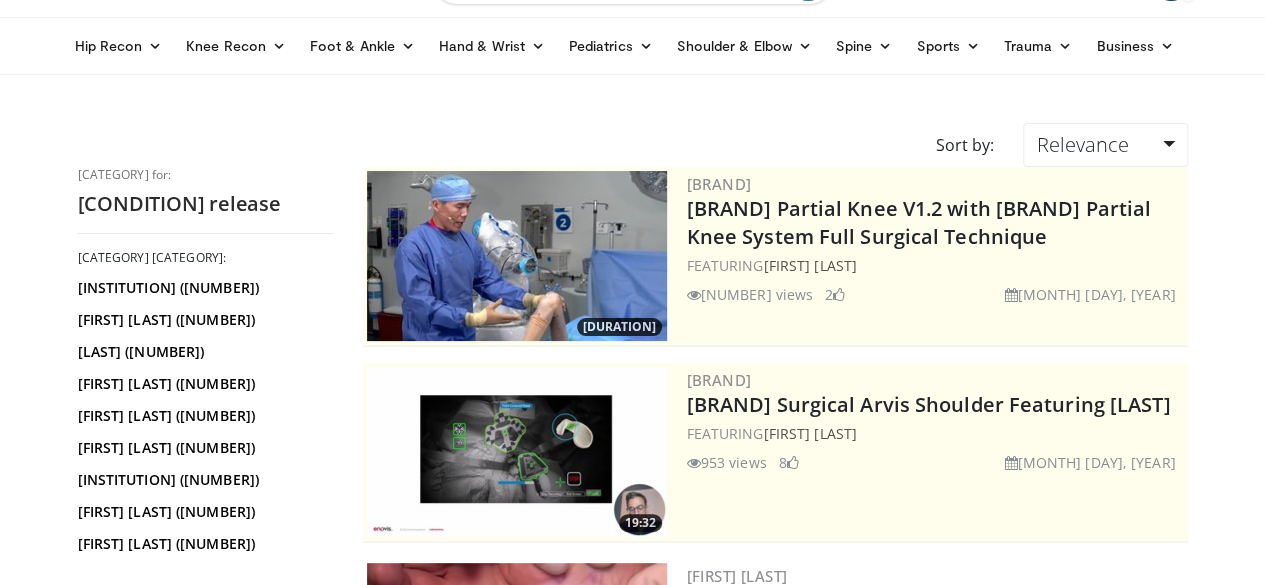 scroll, scrollTop: 56, scrollLeft: 0, axis: vertical 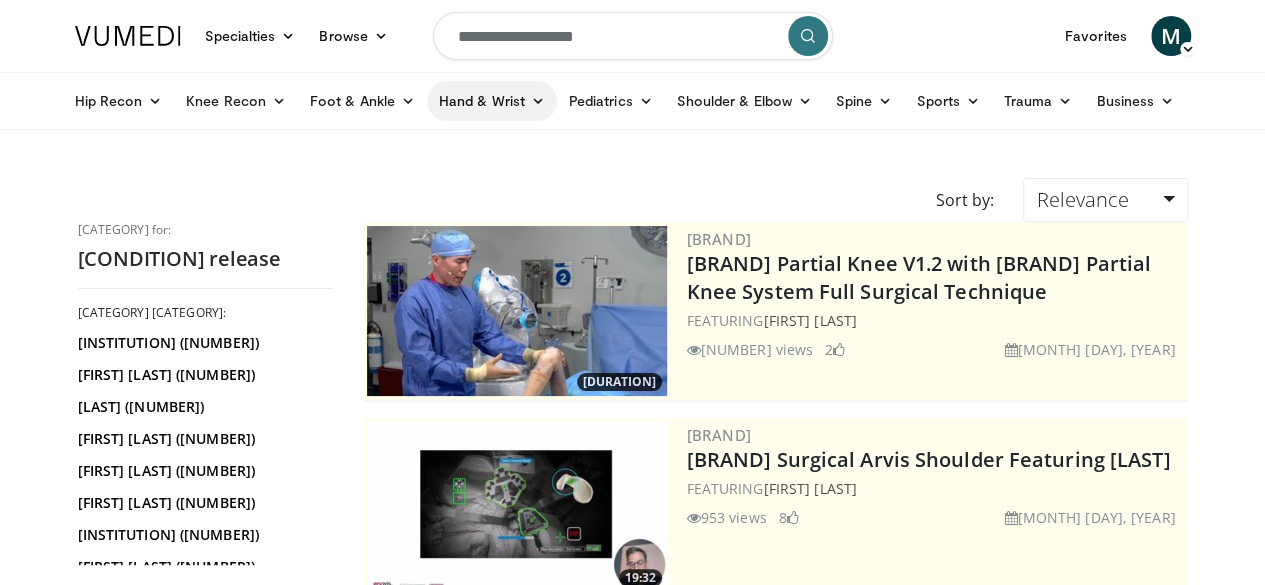 click on "Hand & Wrist" at bounding box center (492, 101) 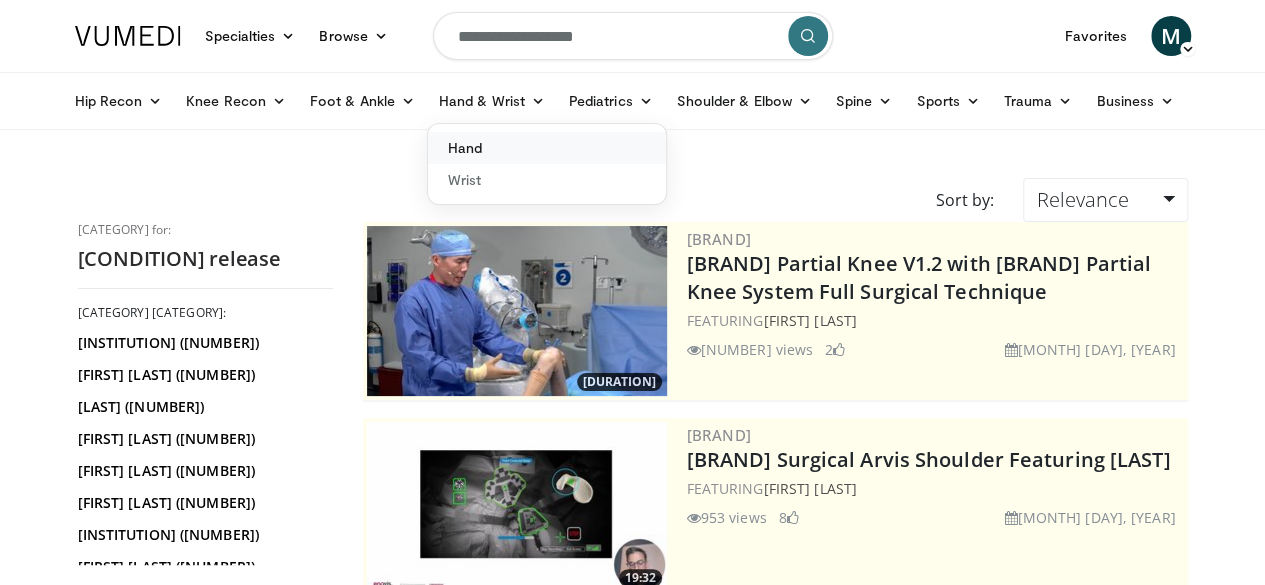 click on "Hand" at bounding box center (547, 148) 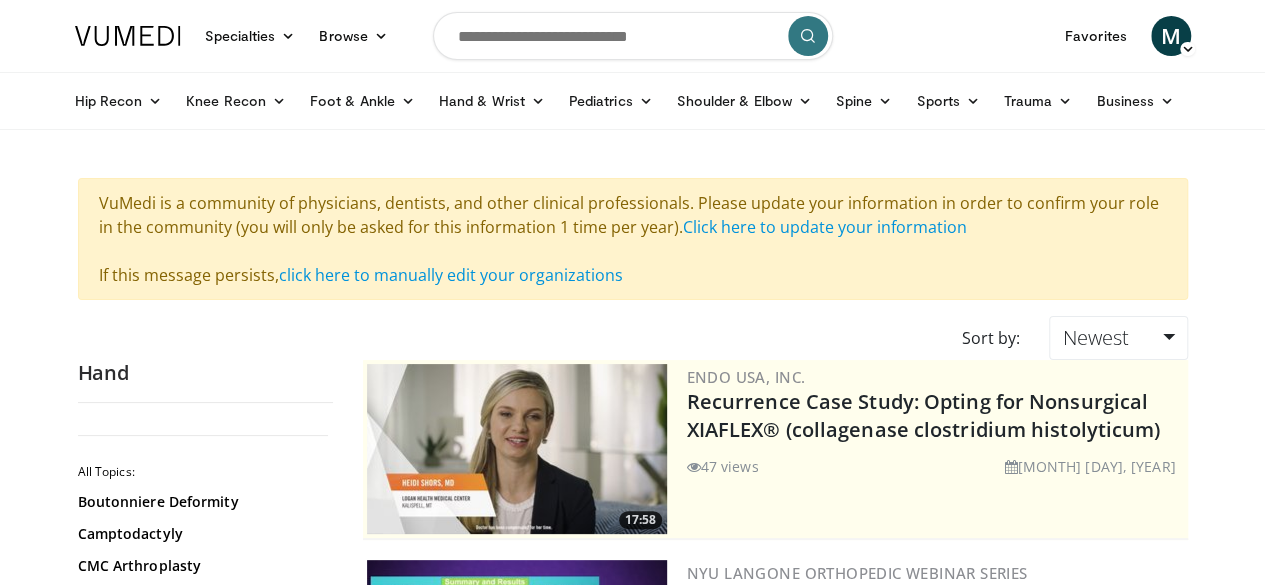 scroll, scrollTop: 156, scrollLeft: 0, axis: vertical 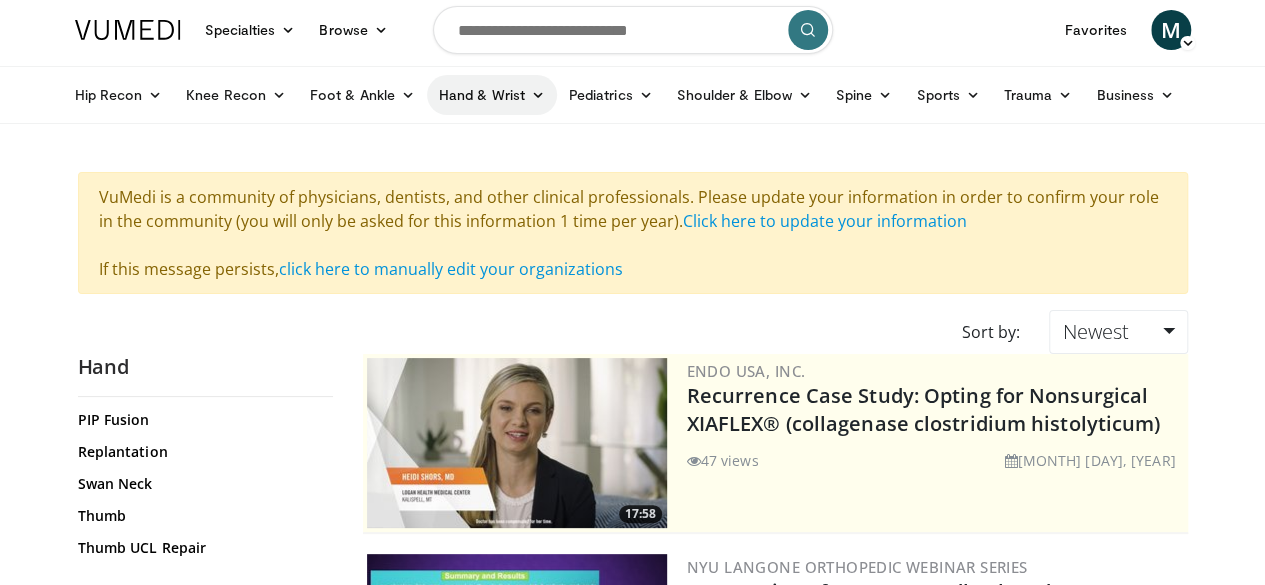 click on "Hand & Wrist" at bounding box center (492, 95) 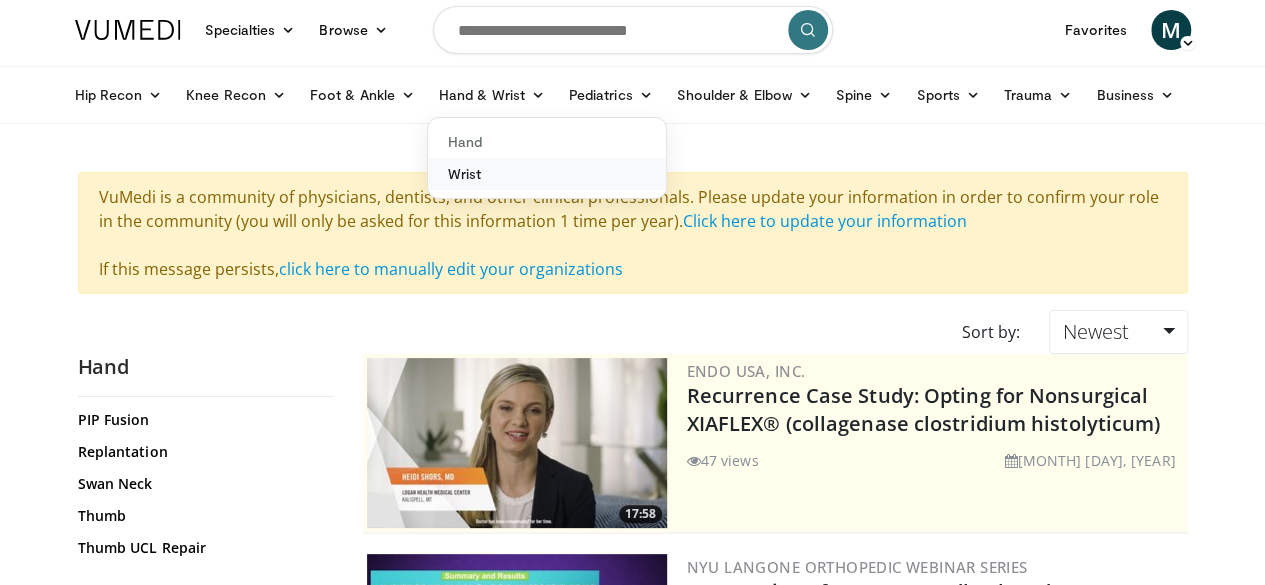 click on "Wrist" at bounding box center (547, 174) 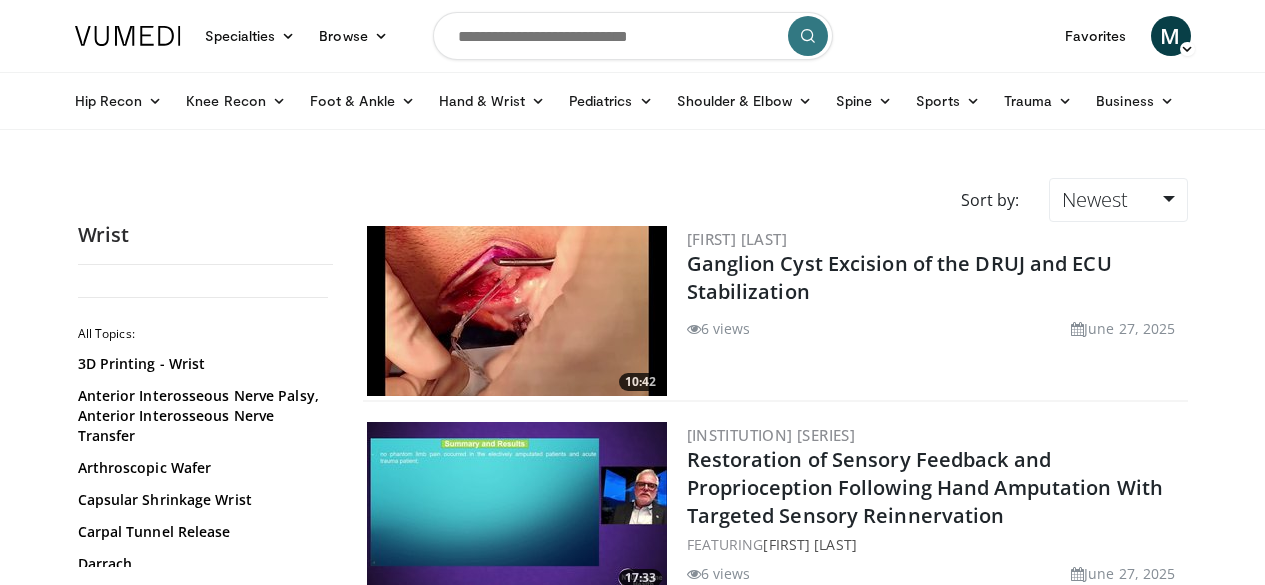 scroll, scrollTop: 0, scrollLeft: 0, axis: both 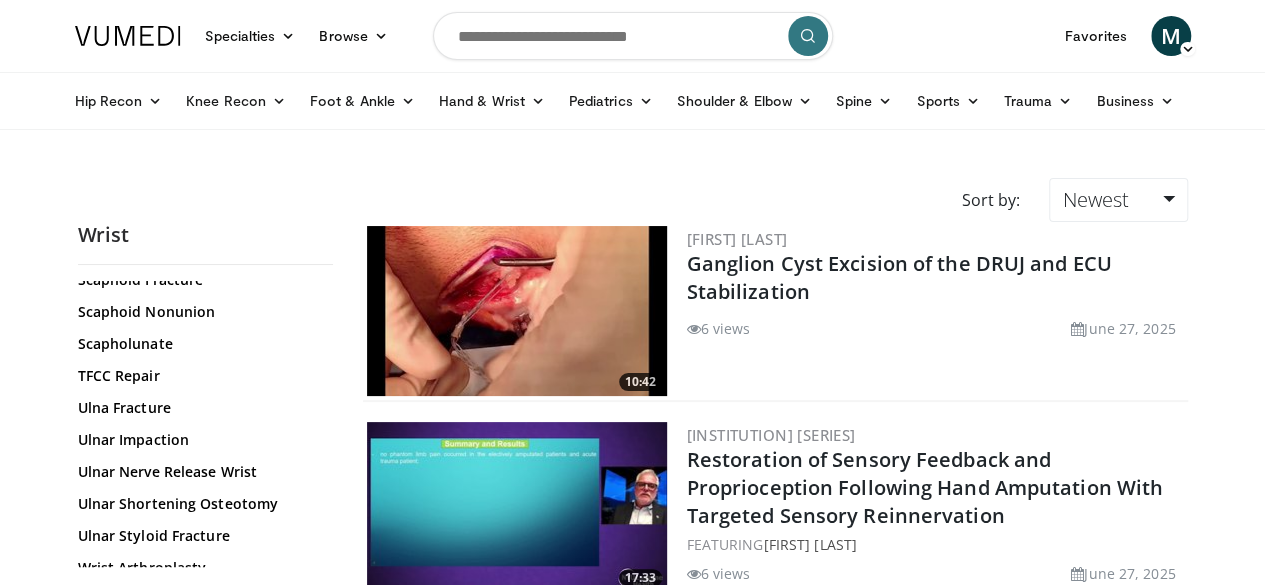 click at bounding box center [633, 36] 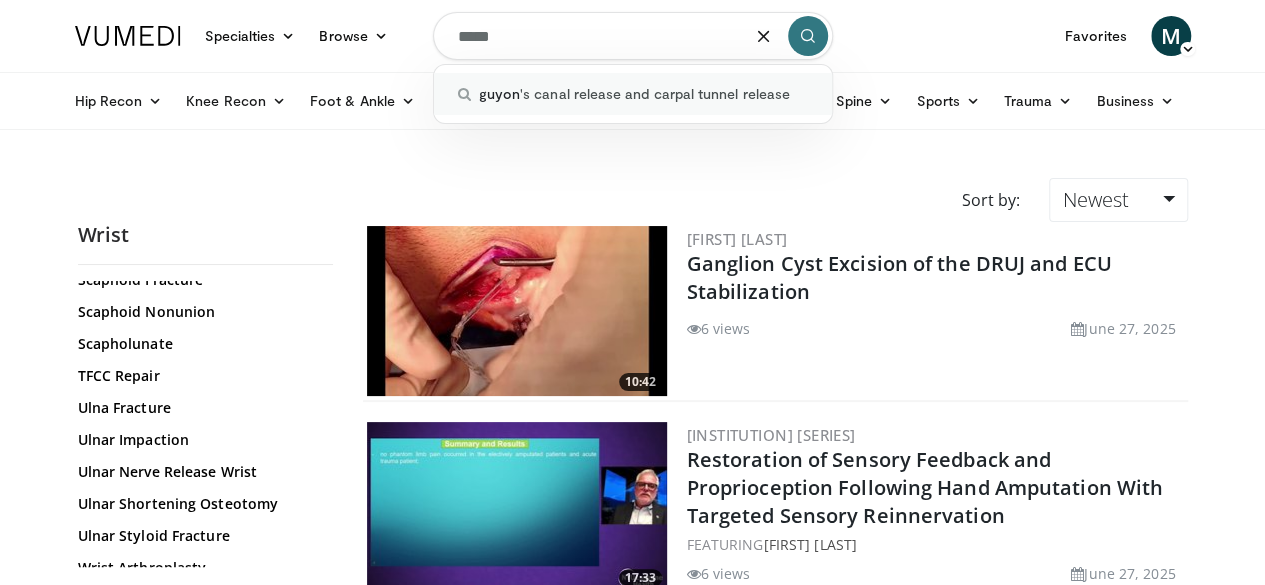 type on "*****" 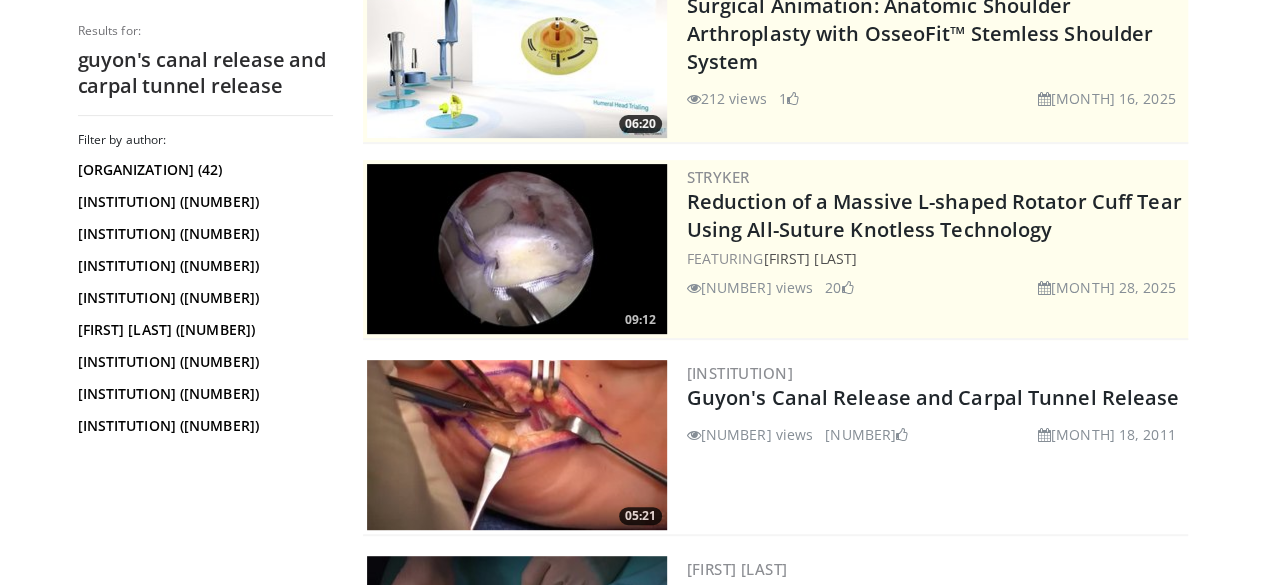 scroll, scrollTop: 322, scrollLeft: 0, axis: vertical 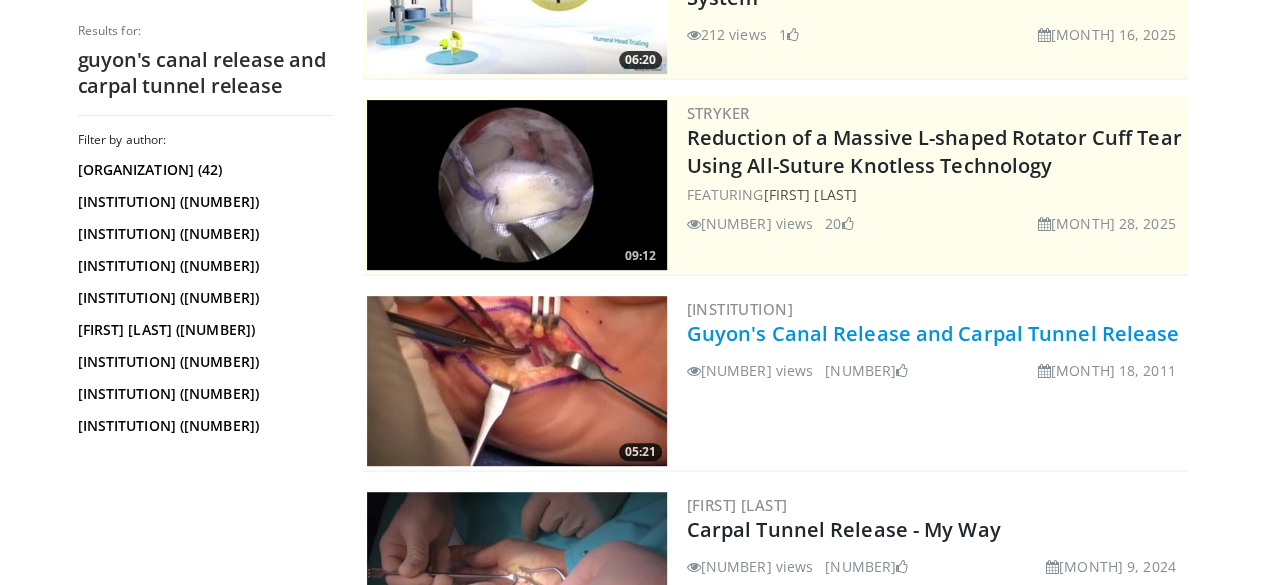 click on "Guyon's Canal Release and Carpal Tunnel Release" at bounding box center [933, 333] 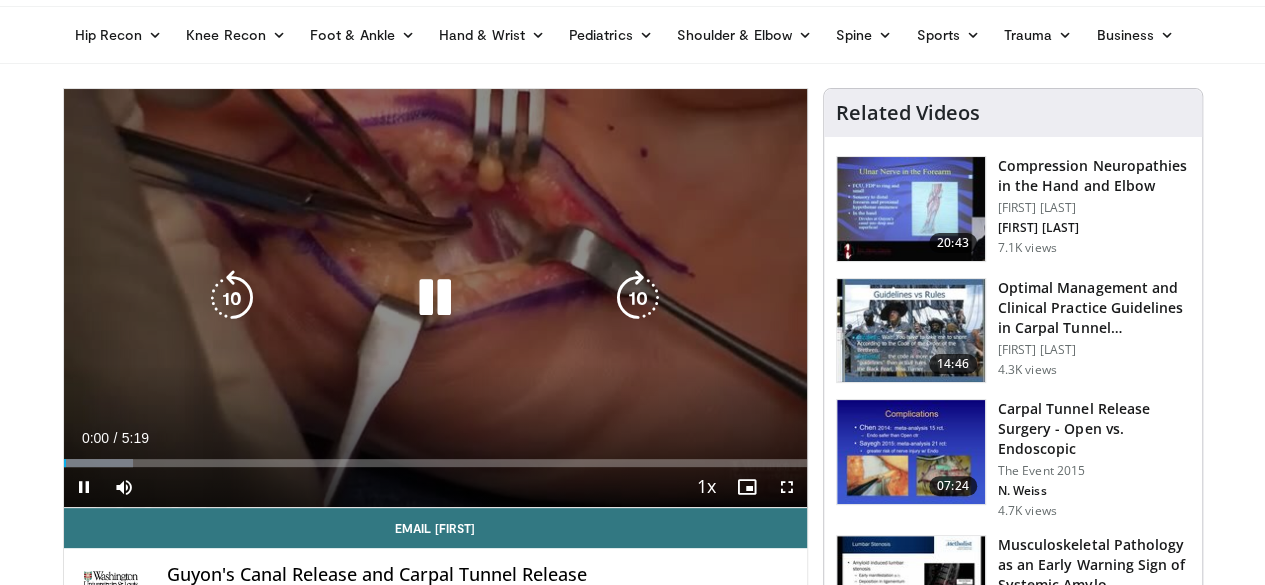 scroll, scrollTop: 68, scrollLeft: 0, axis: vertical 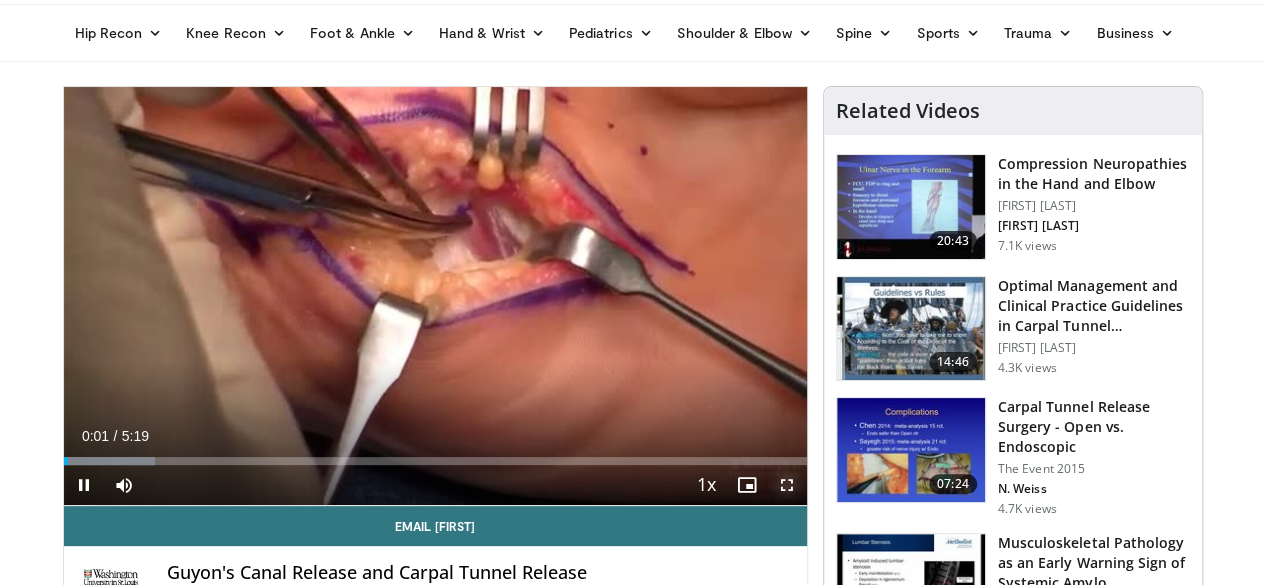 click at bounding box center [787, 485] 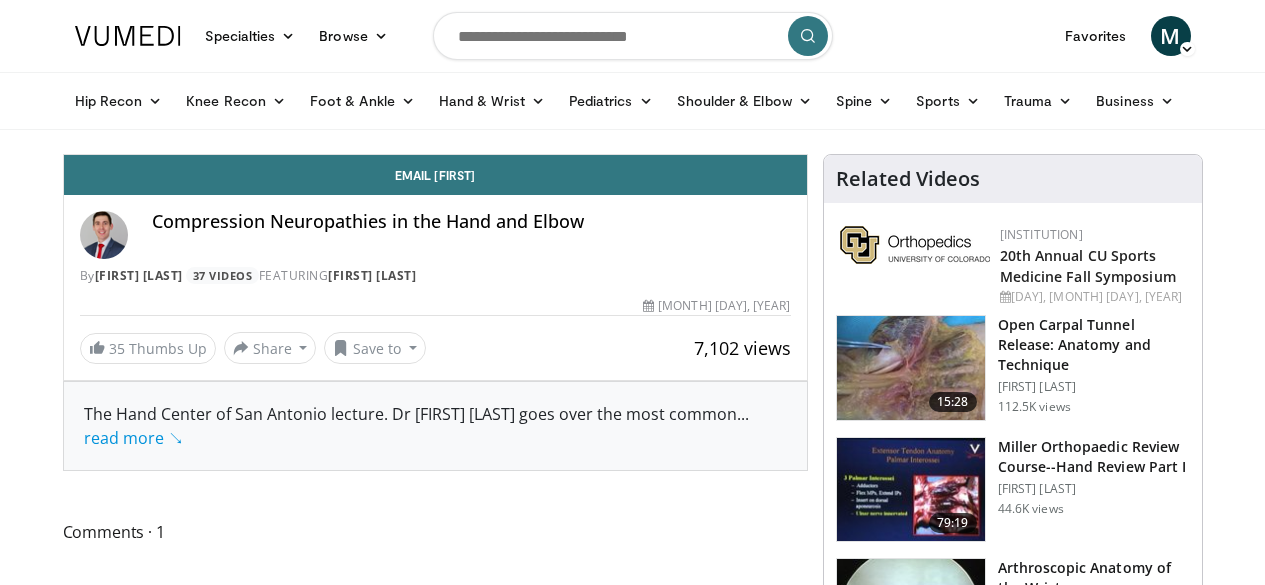 scroll, scrollTop: 0, scrollLeft: 0, axis: both 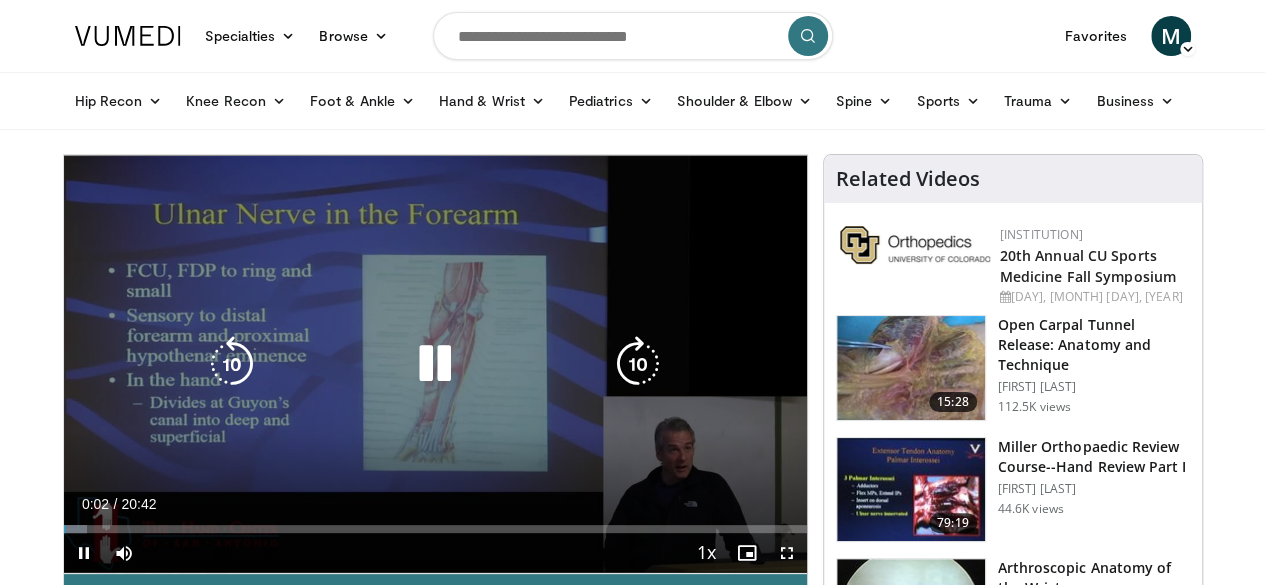 click at bounding box center (435, 364) 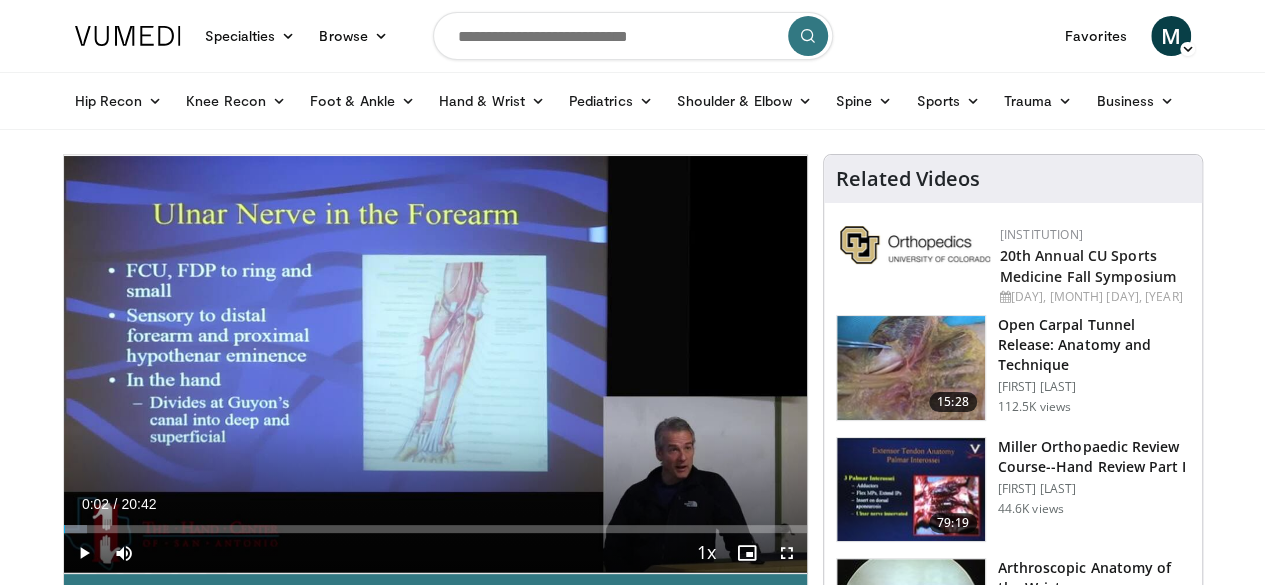click at bounding box center [633, 36] 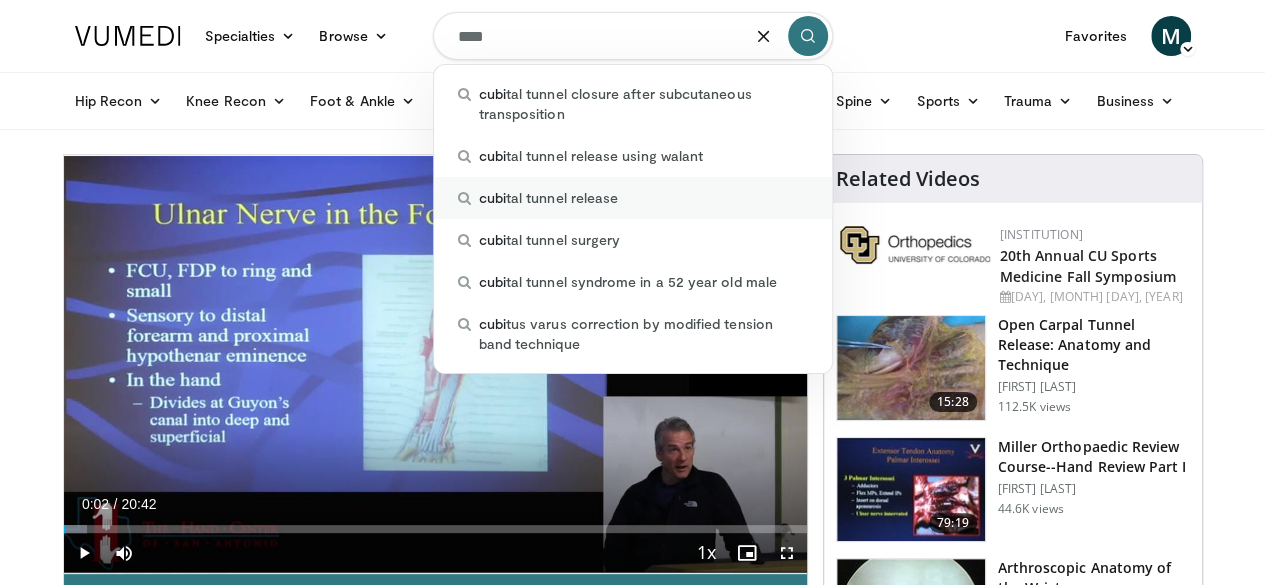 type on "****" 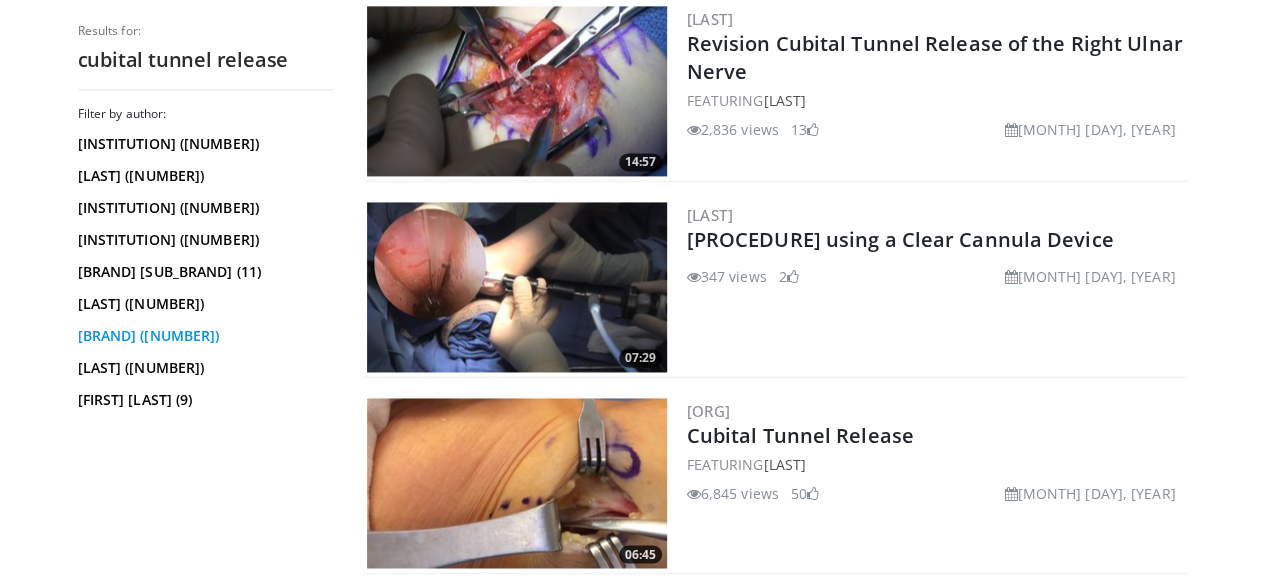 scroll, scrollTop: 1395, scrollLeft: 0, axis: vertical 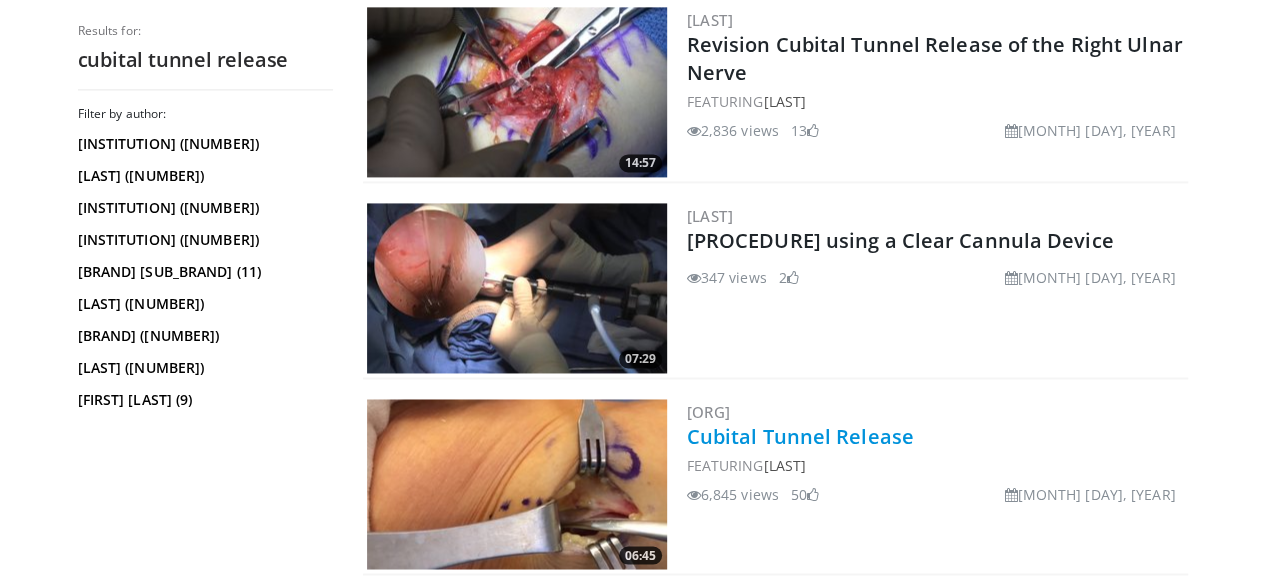 click on "Cubital Tunnel Release" at bounding box center (800, 436) 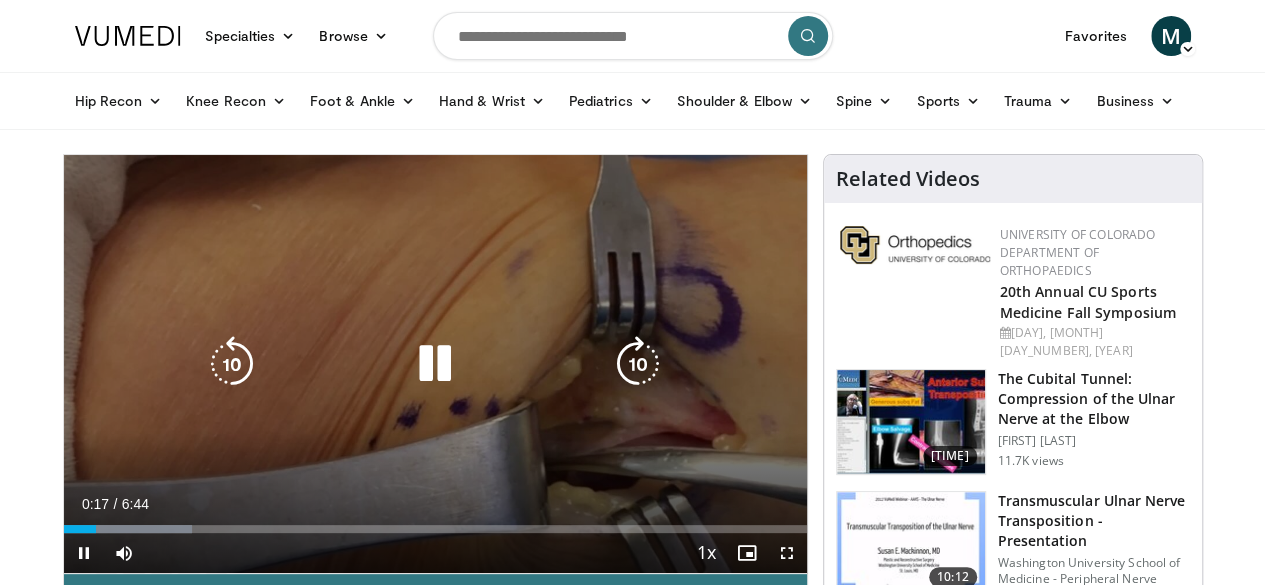 scroll, scrollTop: 88, scrollLeft: 0, axis: vertical 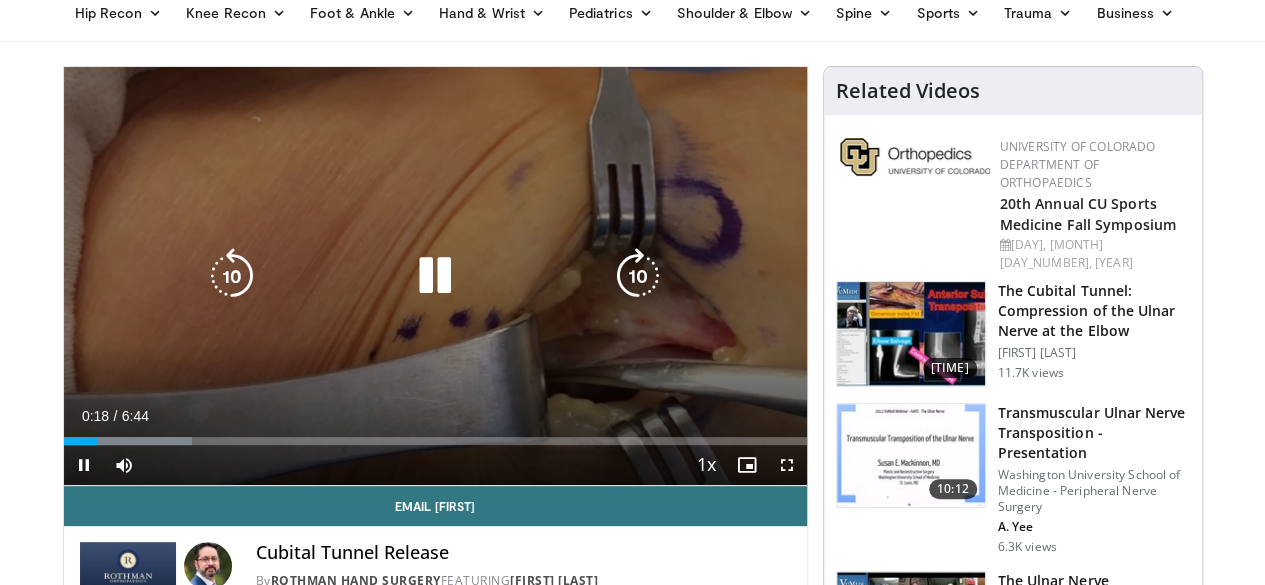 click at bounding box center [435, 276] 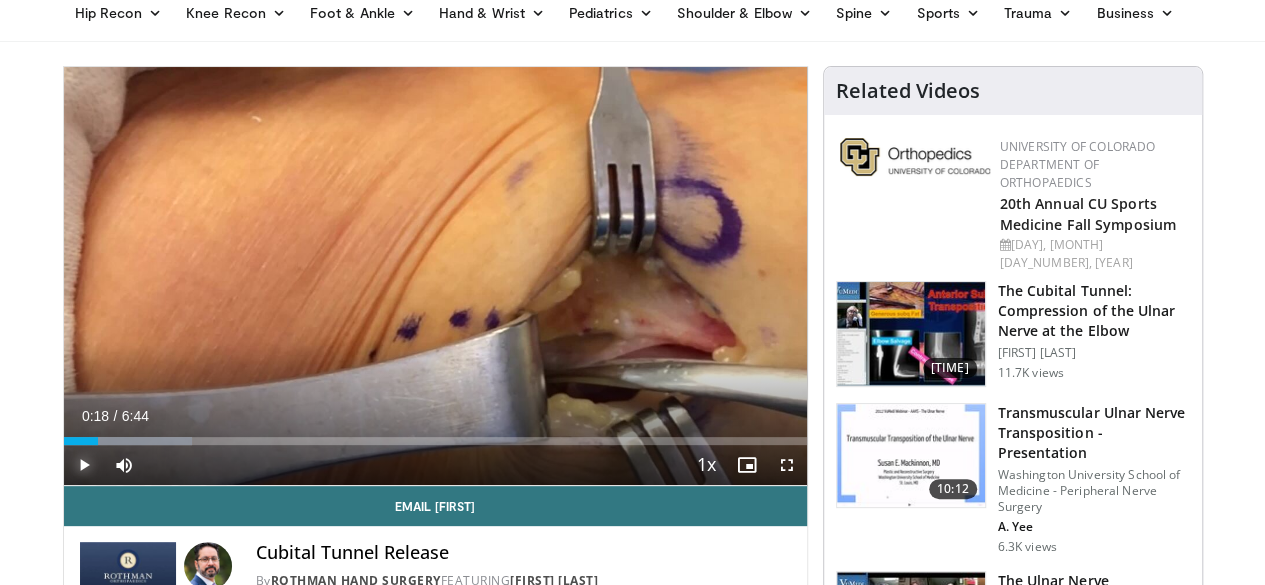 click at bounding box center [84, 465] 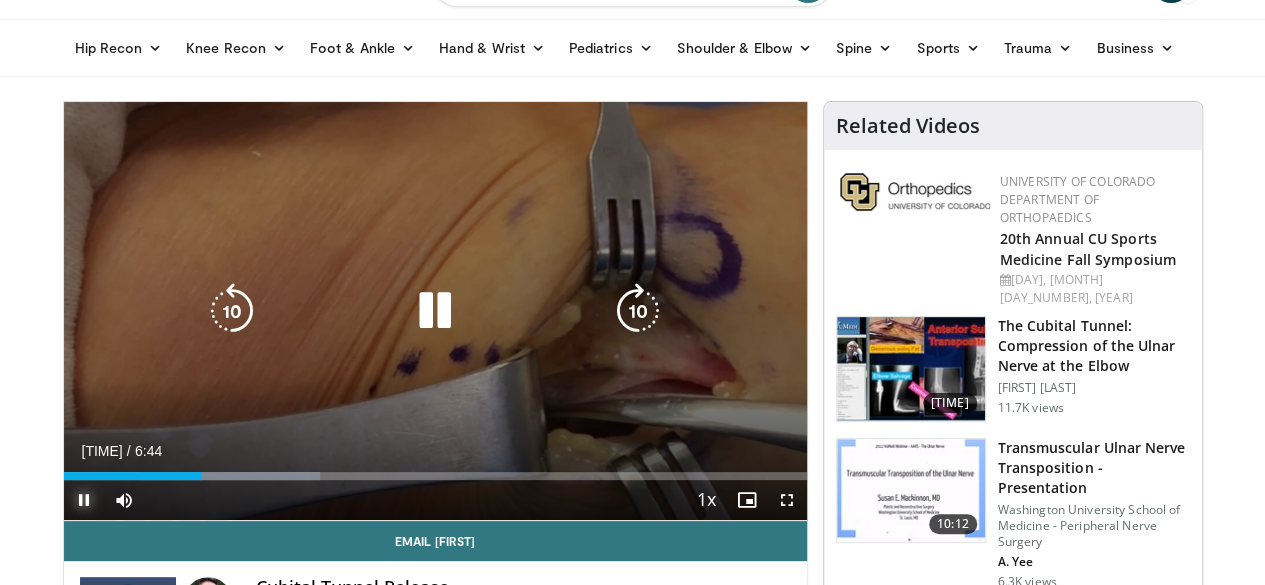 scroll, scrollTop: 54, scrollLeft: 0, axis: vertical 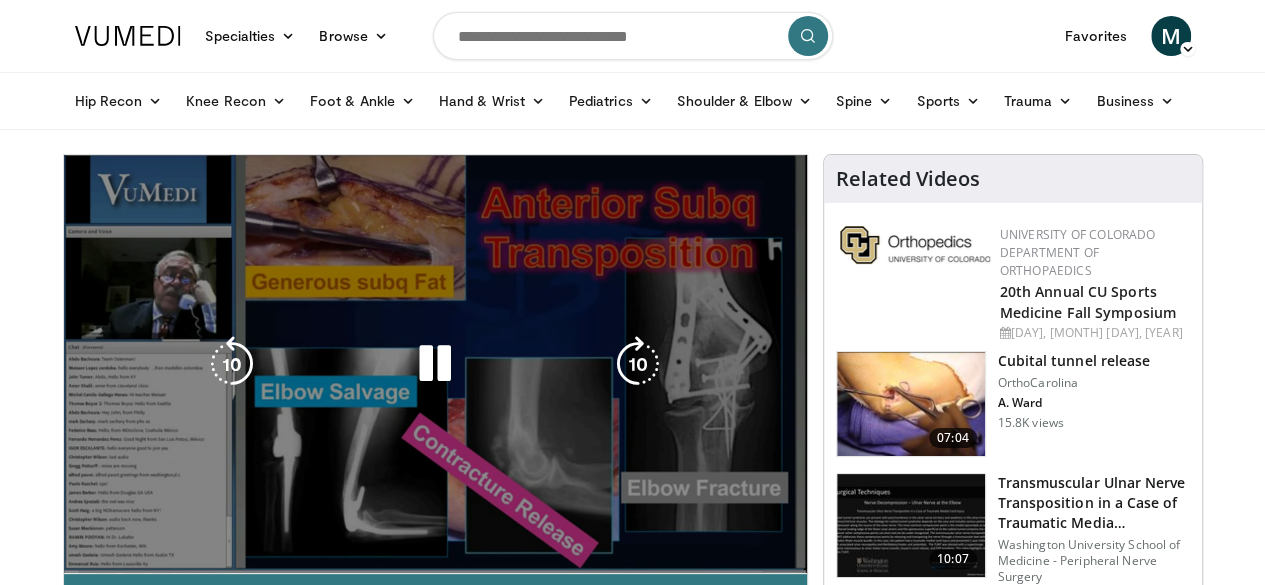 click at bounding box center [435, 364] 